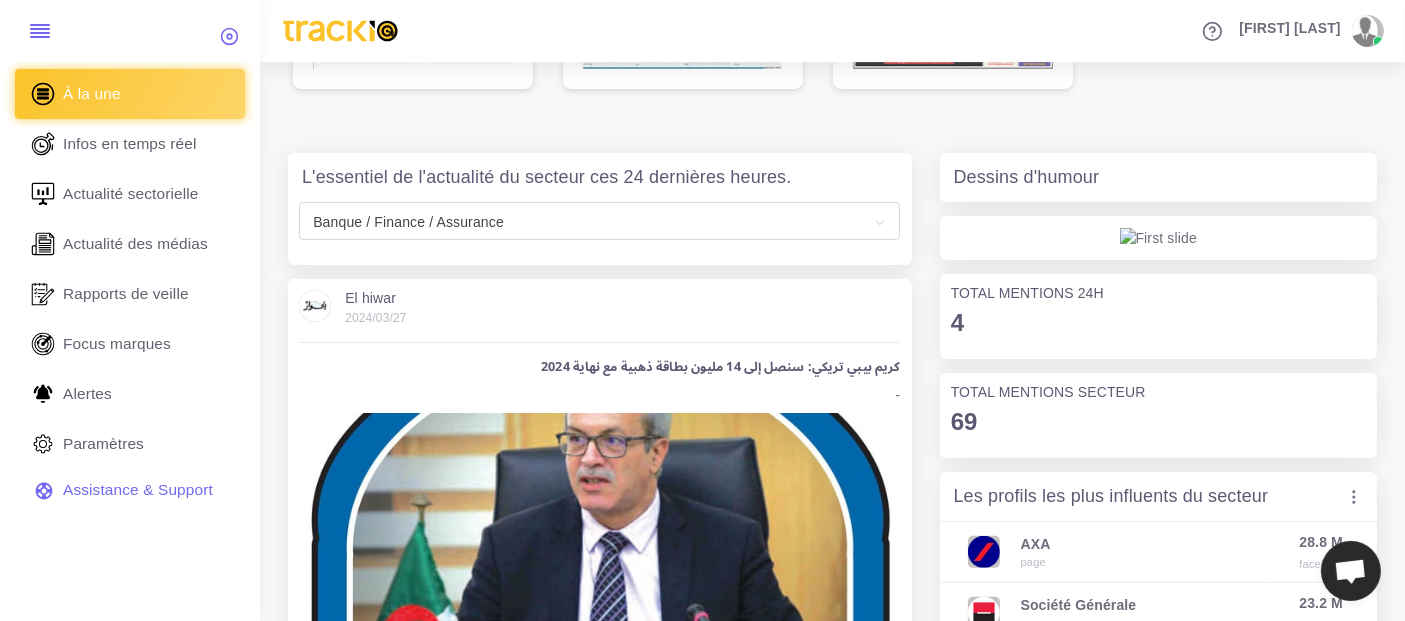 scroll, scrollTop: 0, scrollLeft: 0, axis: both 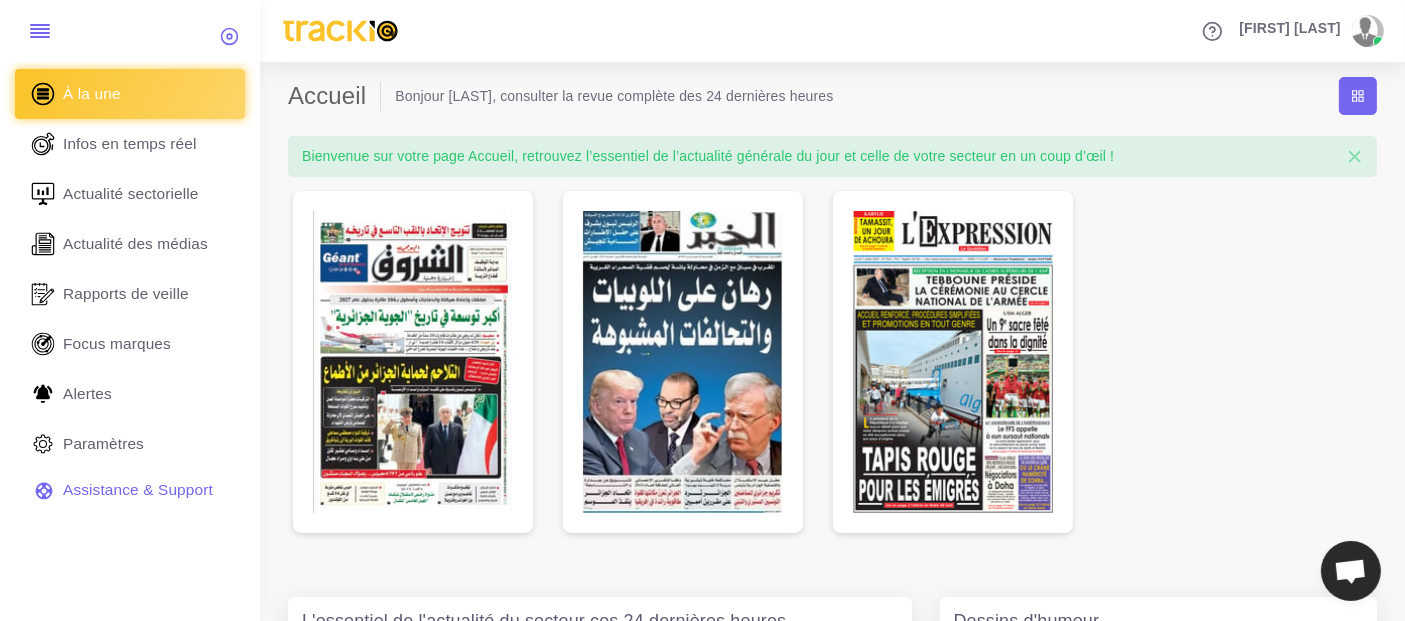 click at bounding box center [413, 362] 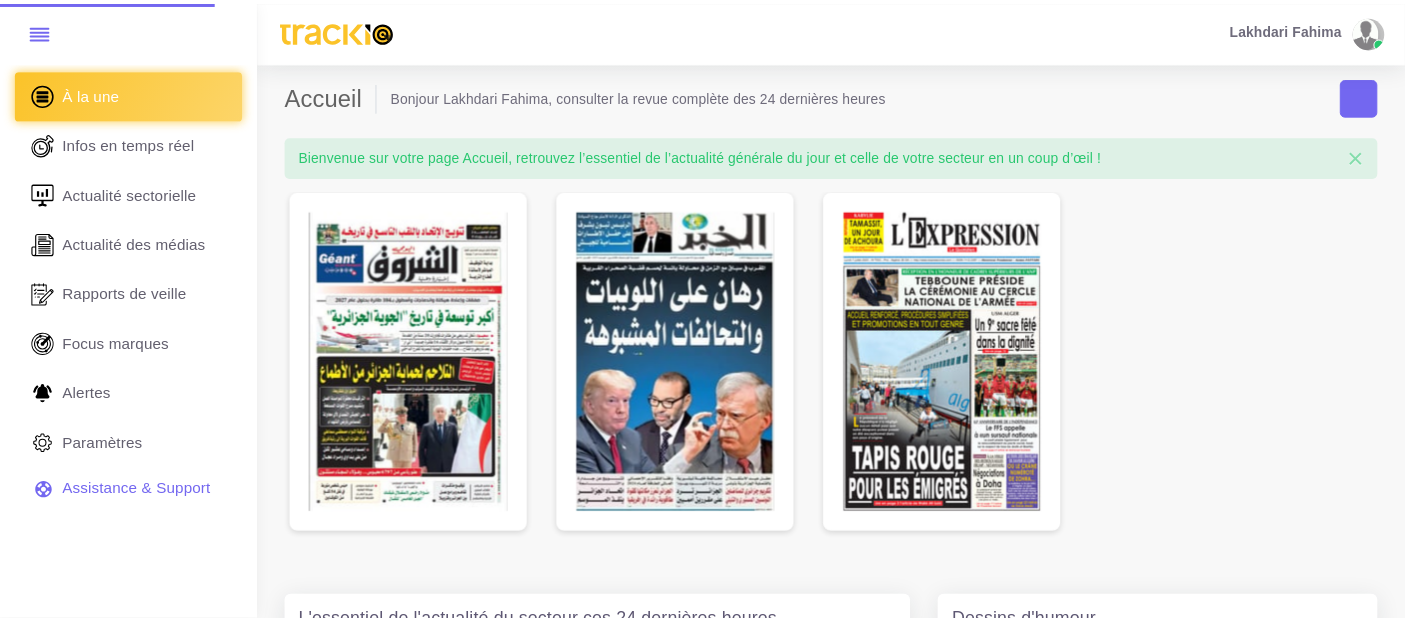 scroll, scrollTop: 0, scrollLeft: 0, axis: both 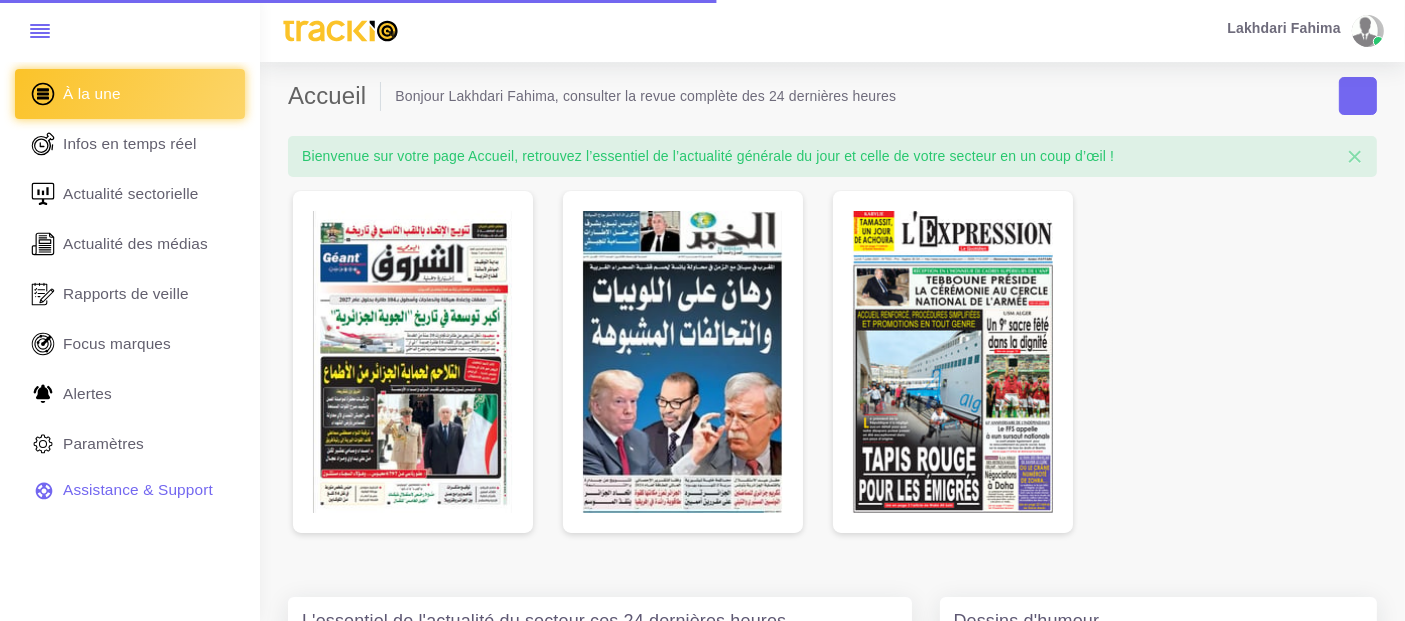 click at bounding box center (953, 362) 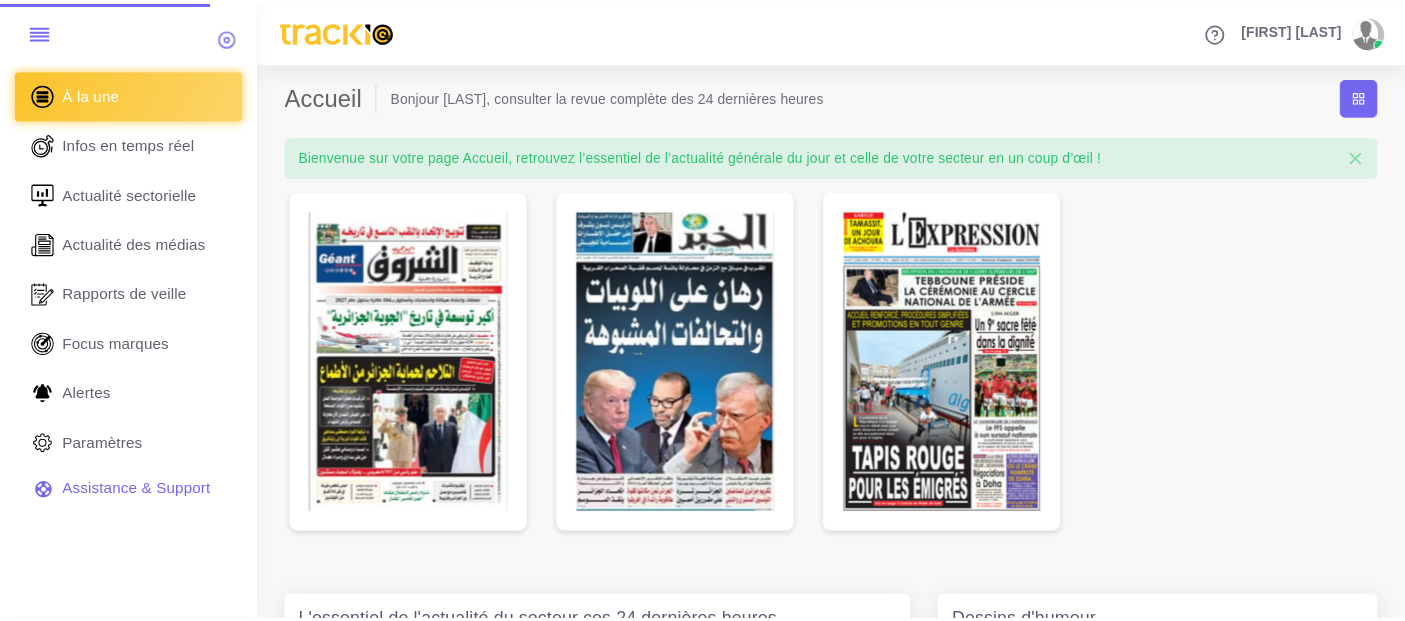 scroll, scrollTop: 0, scrollLeft: 0, axis: both 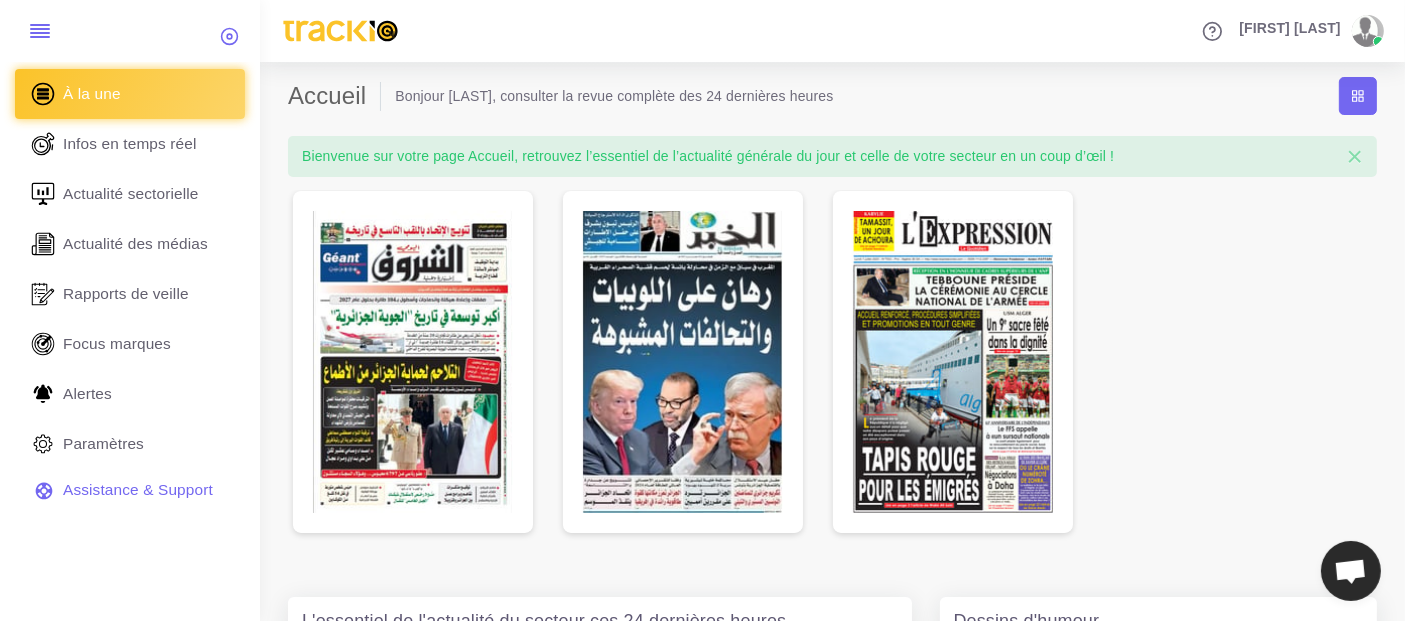 click at bounding box center [683, 362] 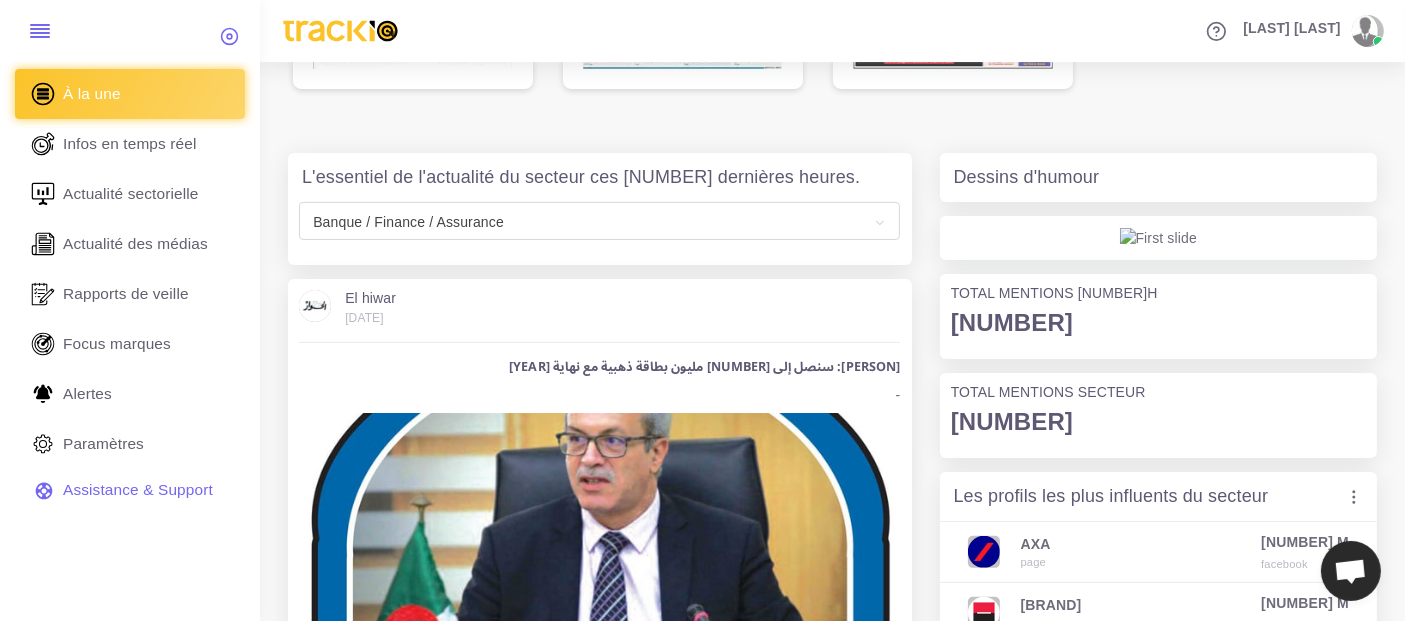 scroll, scrollTop: 333, scrollLeft: 0, axis: vertical 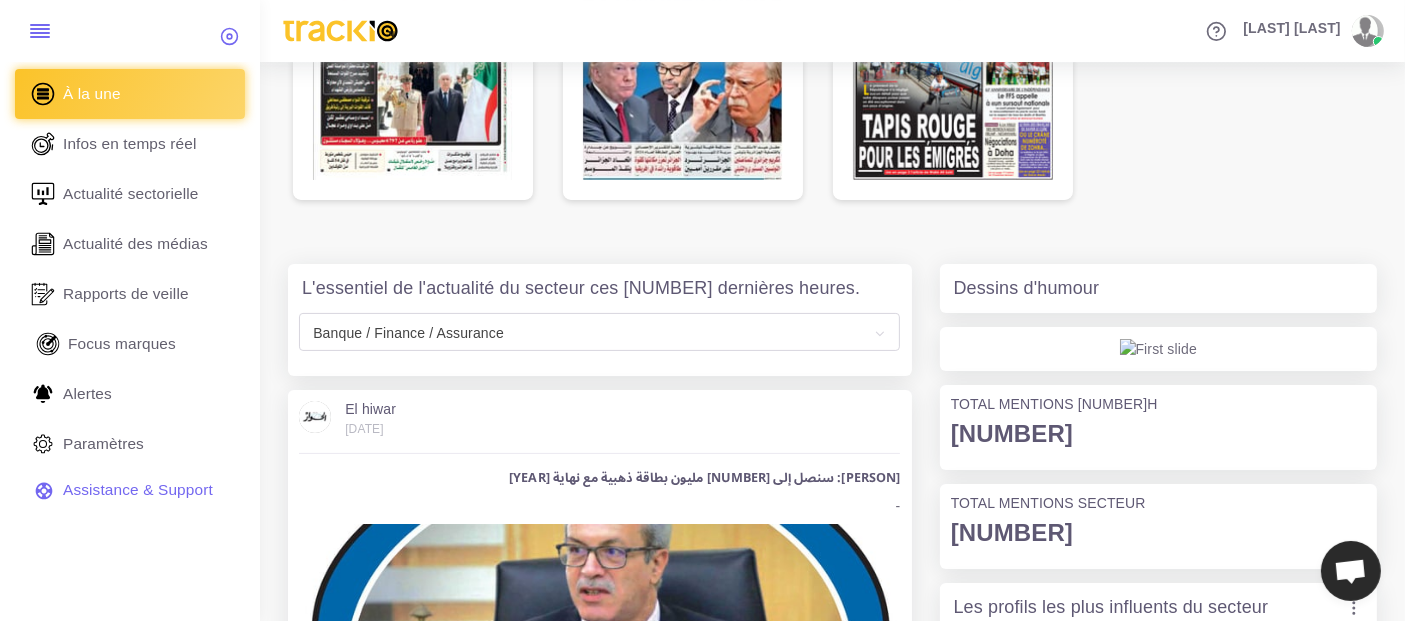 click on "Focus marques" at bounding box center (122, 344) 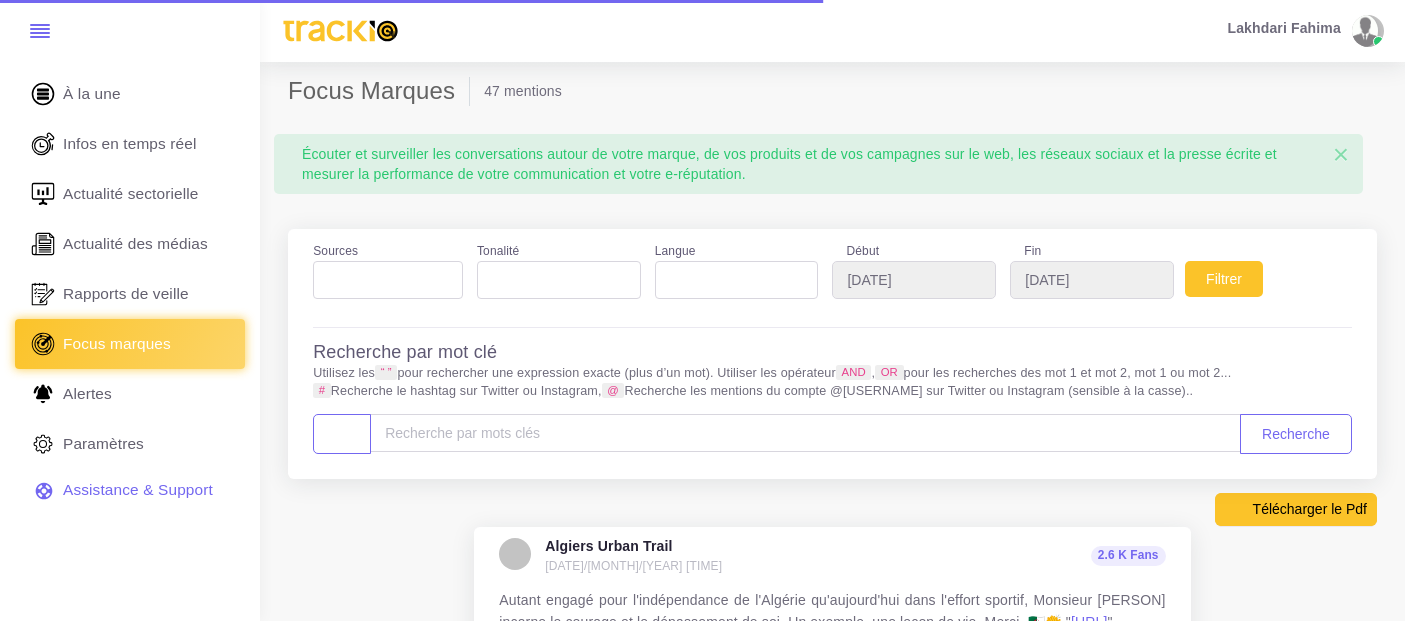 scroll, scrollTop: 0, scrollLeft: 0, axis: both 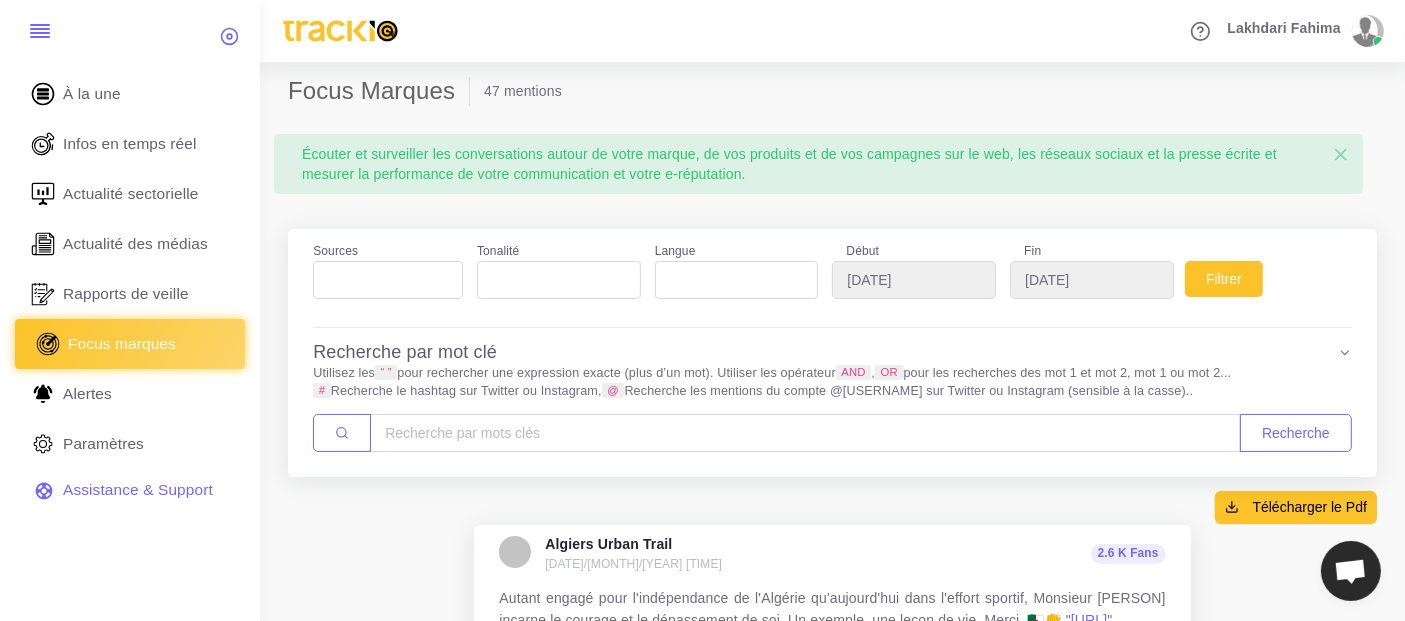 click on "Focus marques" at bounding box center (122, 344) 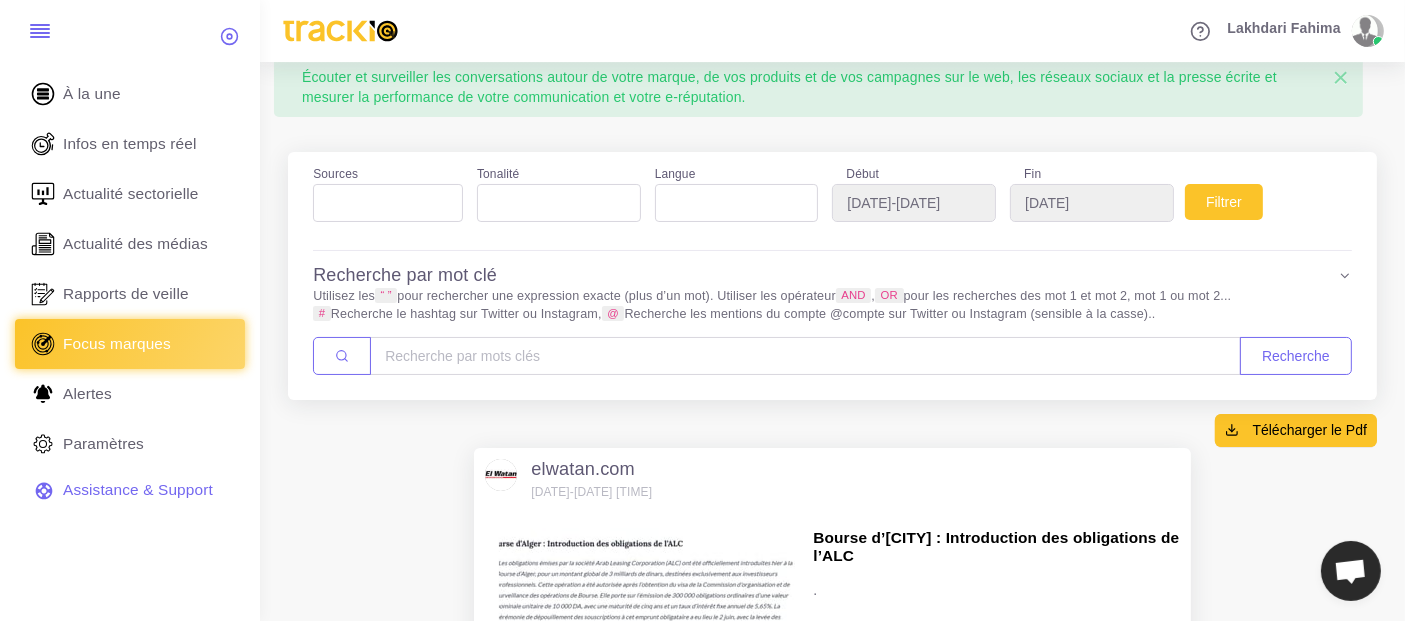 scroll, scrollTop: 0, scrollLeft: 0, axis: both 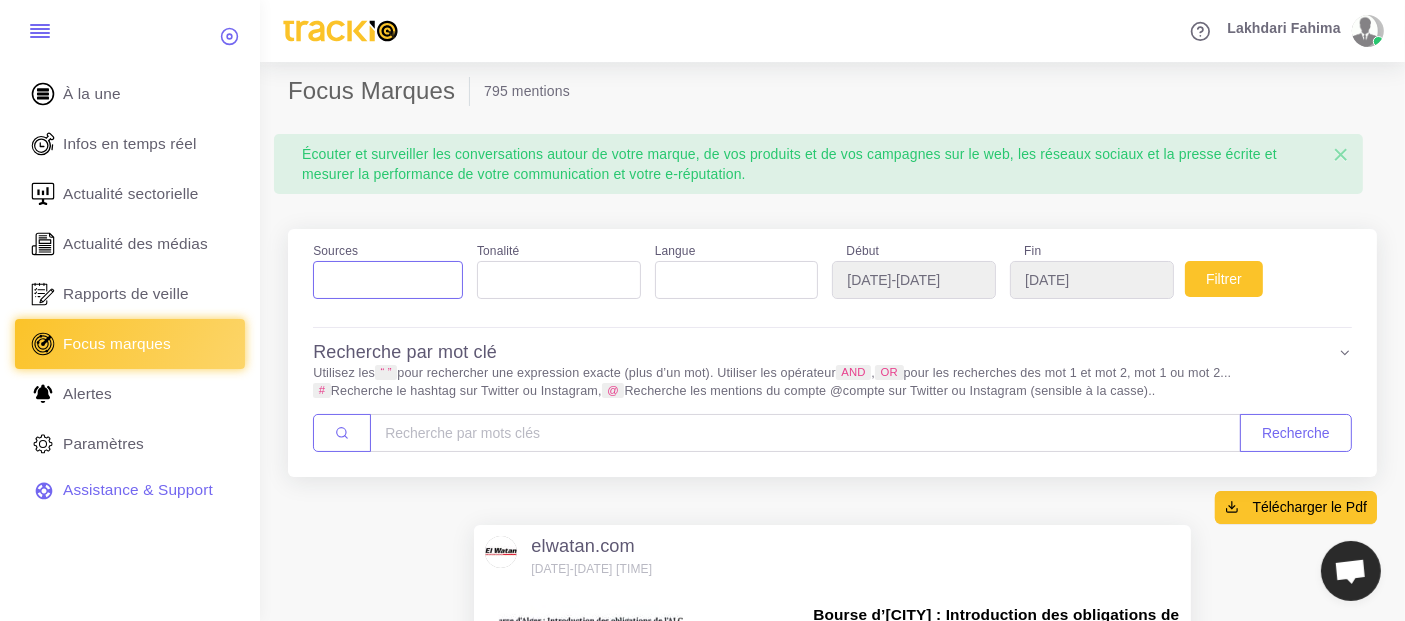 click at bounding box center [388, 275] 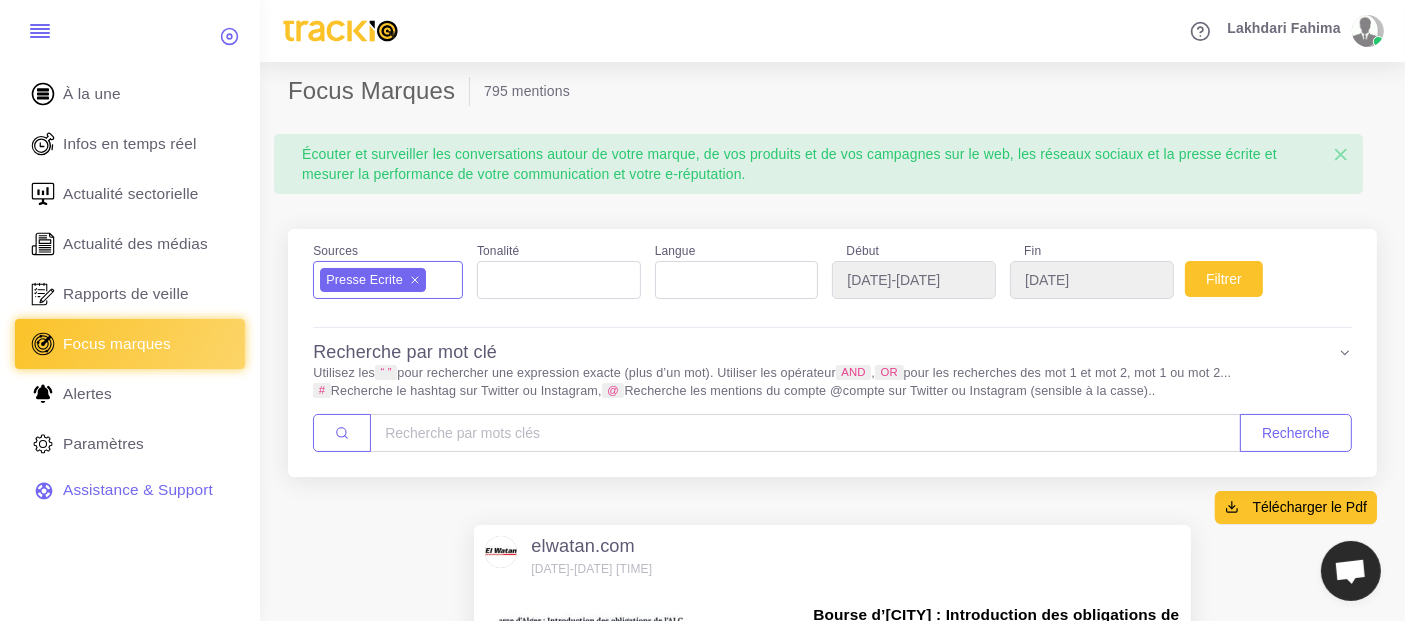 scroll, scrollTop: 17, scrollLeft: 0, axis: vertical 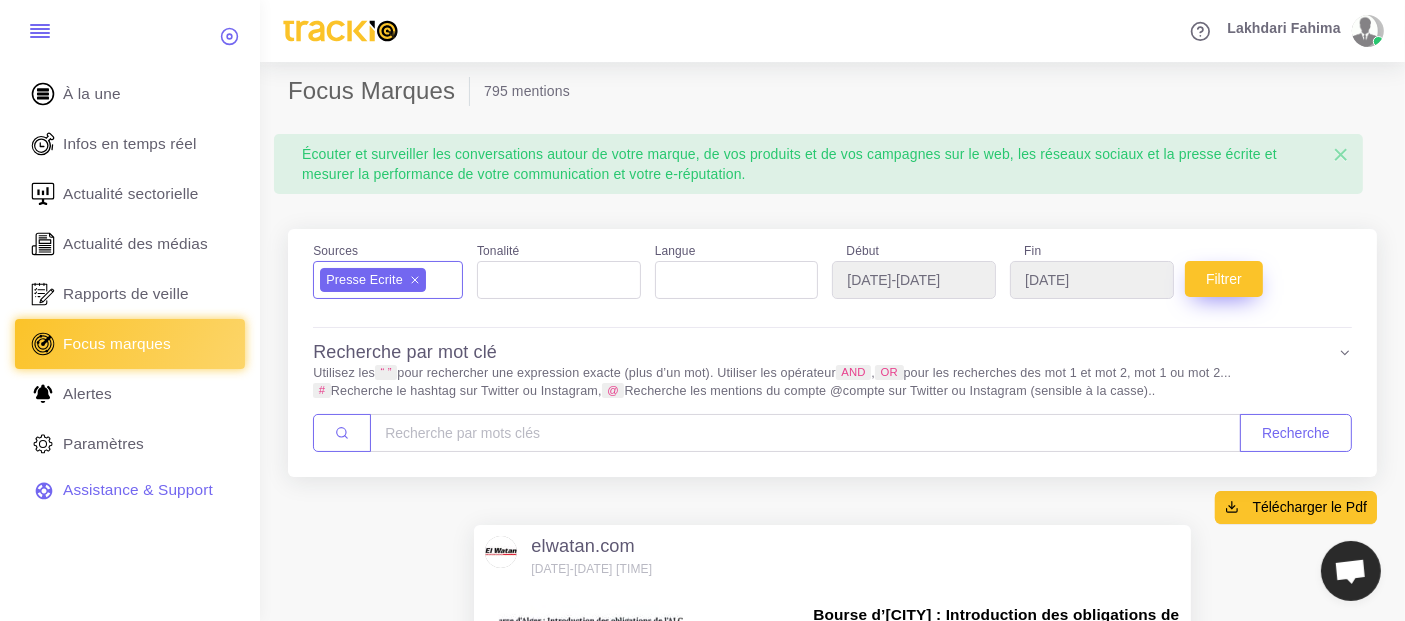 click on "Filtrer" at bounding box center (1224, 279) 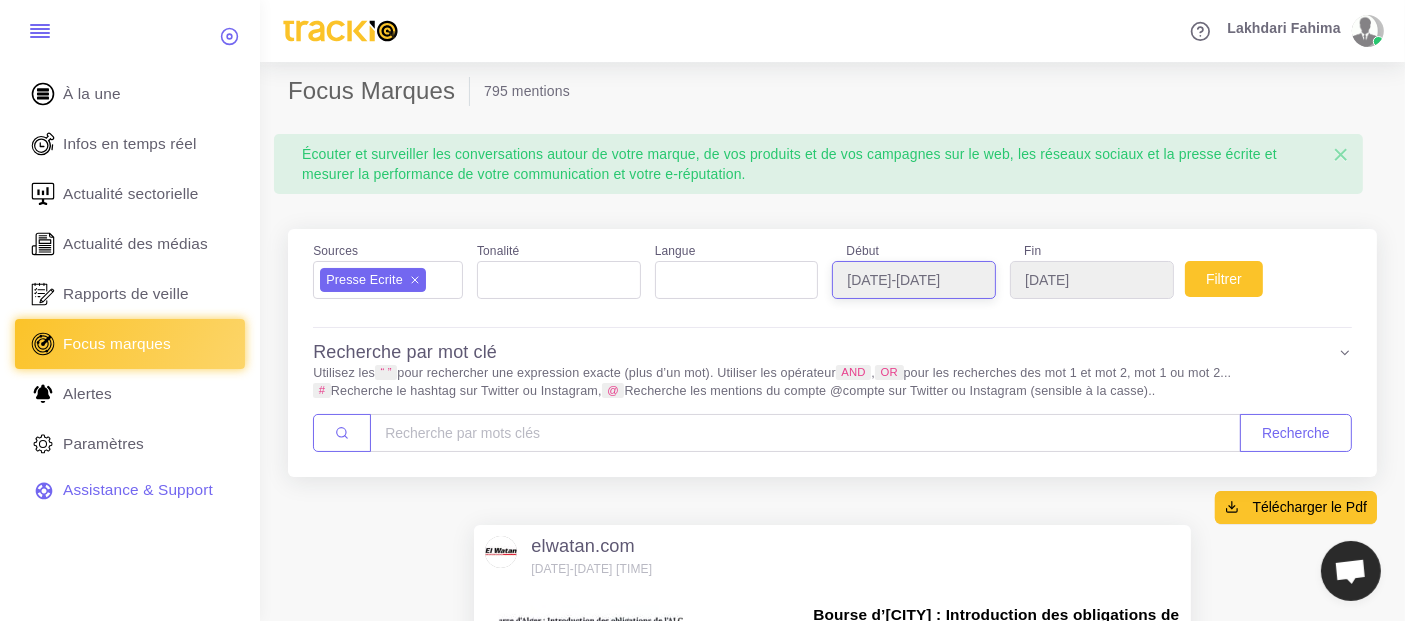 click on "[DATE]" at bounding box center [914, 280] 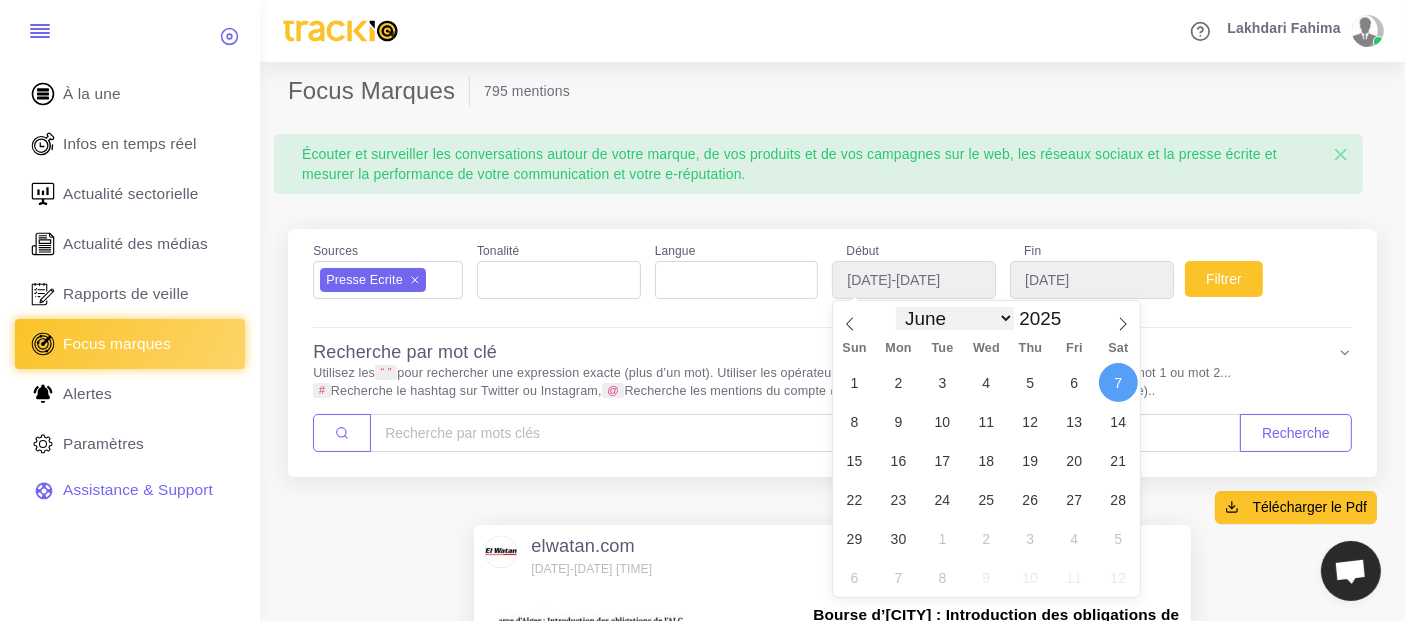 click on "January February March April May June July August September October November December" at bounding box center [955, 318] 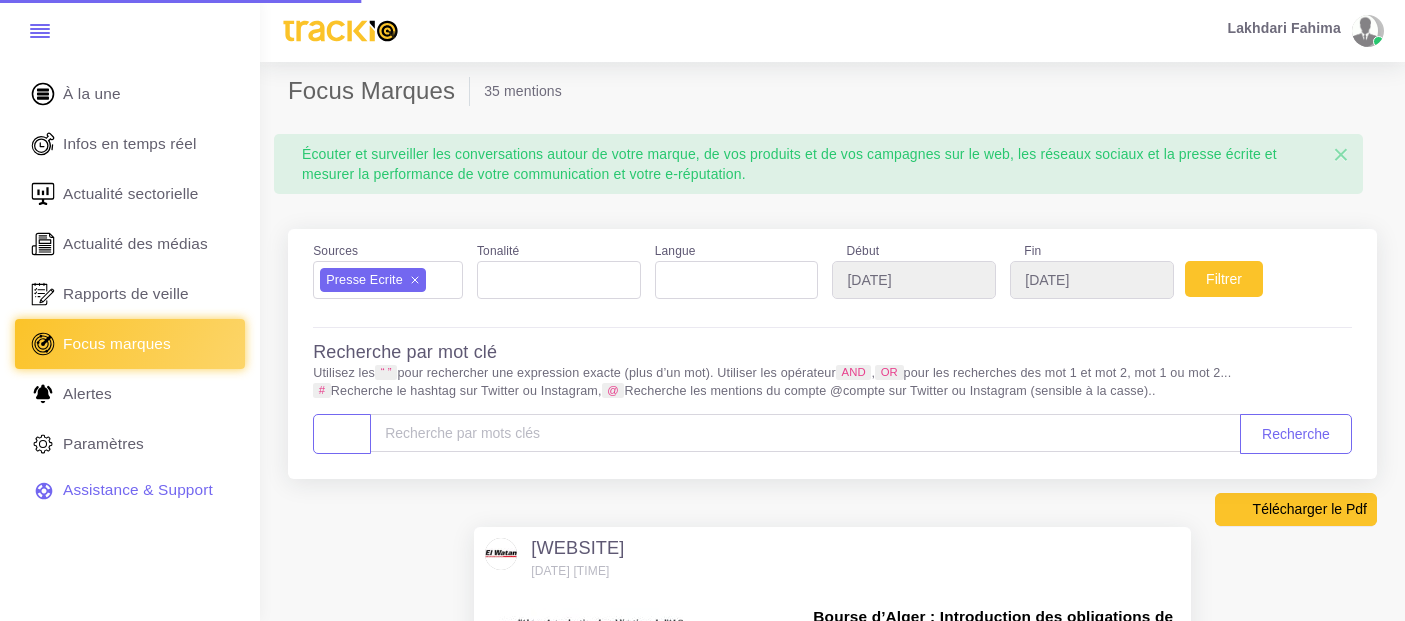 scroll, scrollTop: 0, scrollLeft: 0, axis: both 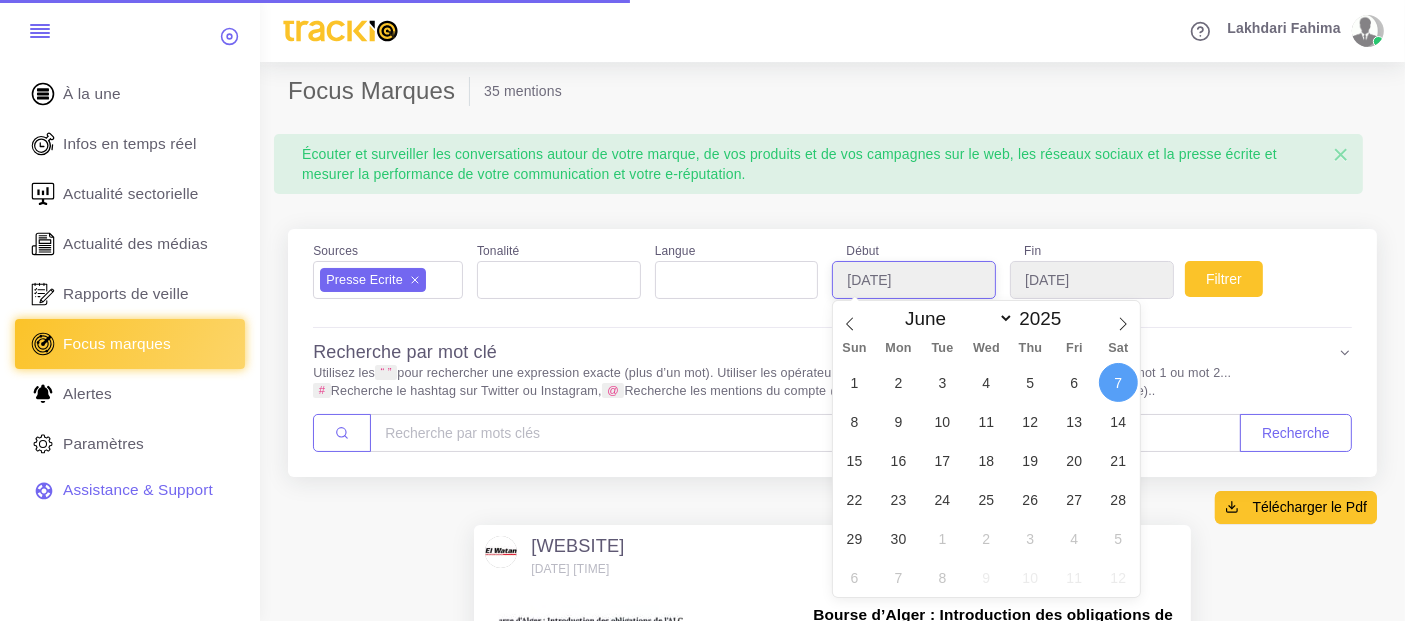 click on "[DATE]" at bounding box center (914, 280) 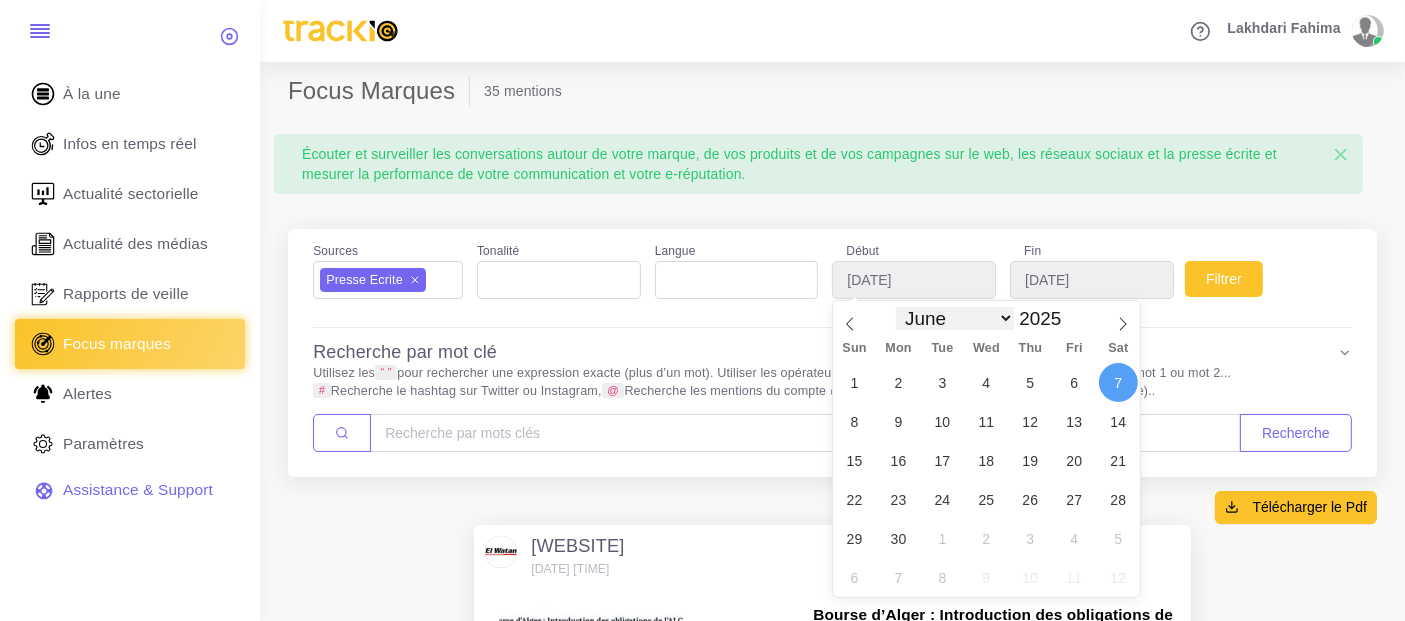 click on "[MONTH] [MONTH] [MONTH] [MONTH] [MONTH] [MONTH] [MONTH] [MONTH] [MONTH] [MONTH] [MONTH] [MONTH]" at bounding box center (955, 318) 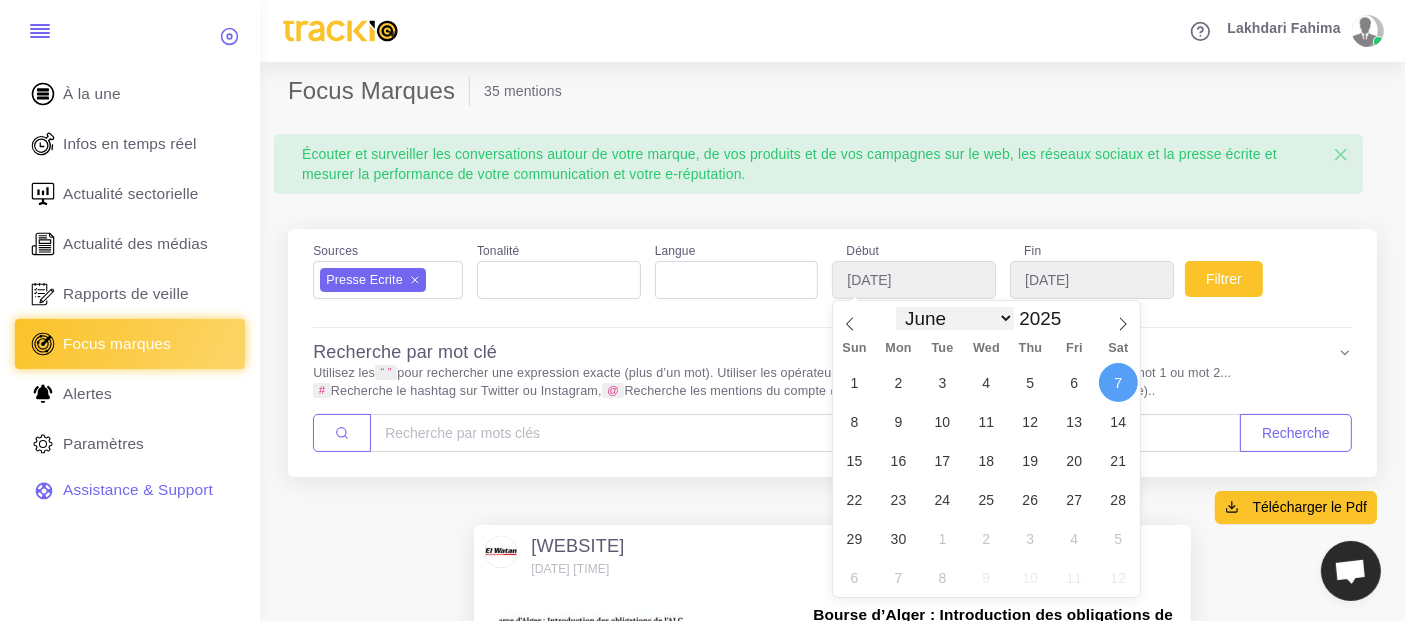 select on "6" 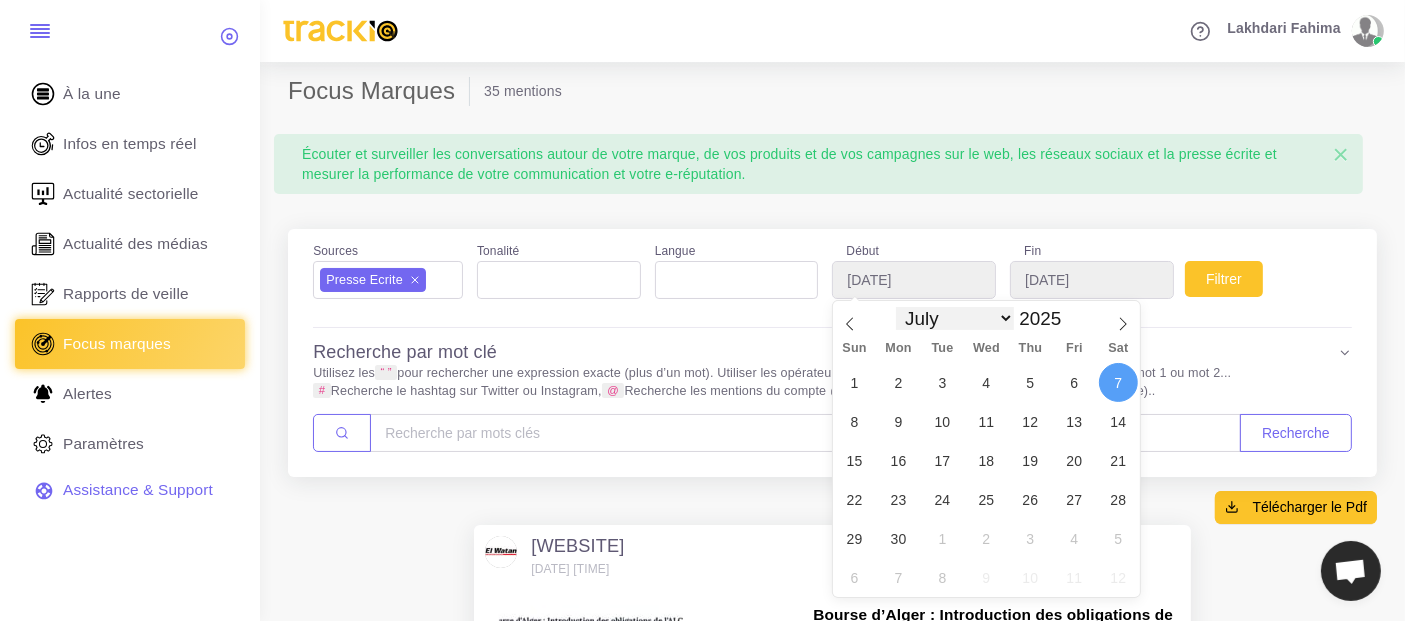 click on "[MONTH] [MONTH] [MONTH] [MONTH] [MONTH] [MONTH] [MONTH] [MONTH] [MONTH] [MONTH] [MONTH] [MONTH]" at bounding box center (955, 318) 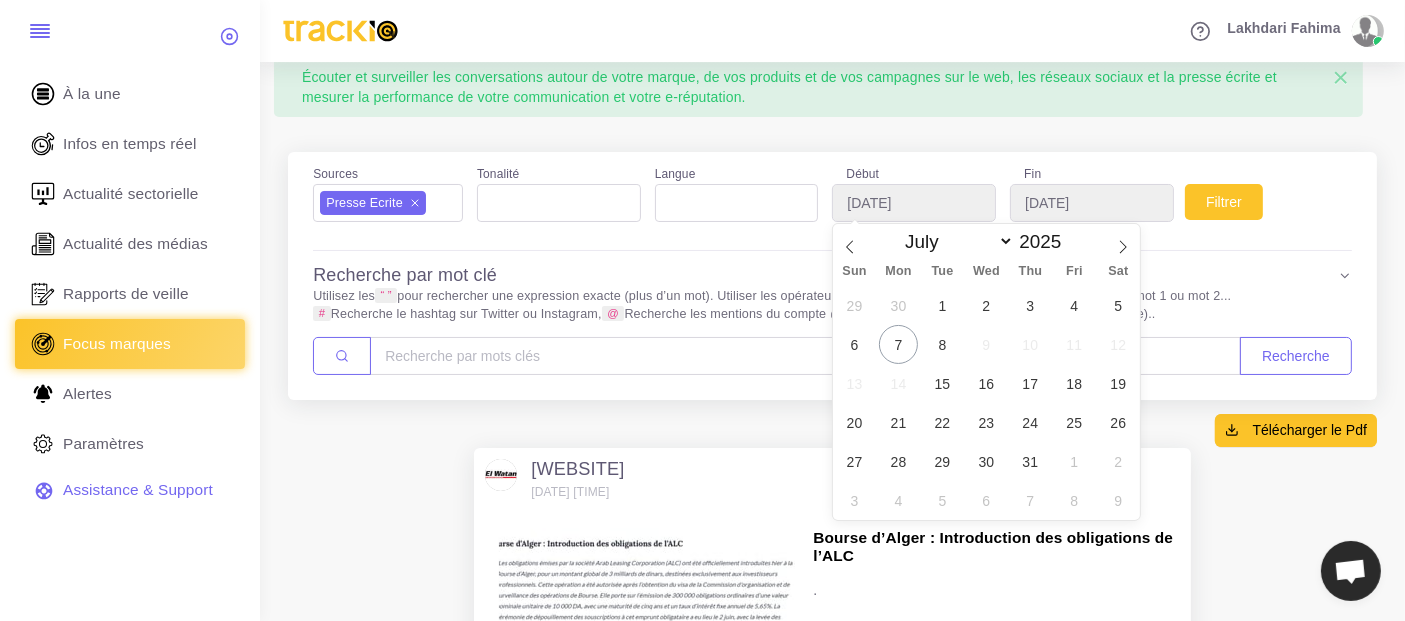 scroll, scrollTop: 111, scrollLeft: 0, axis: vertical 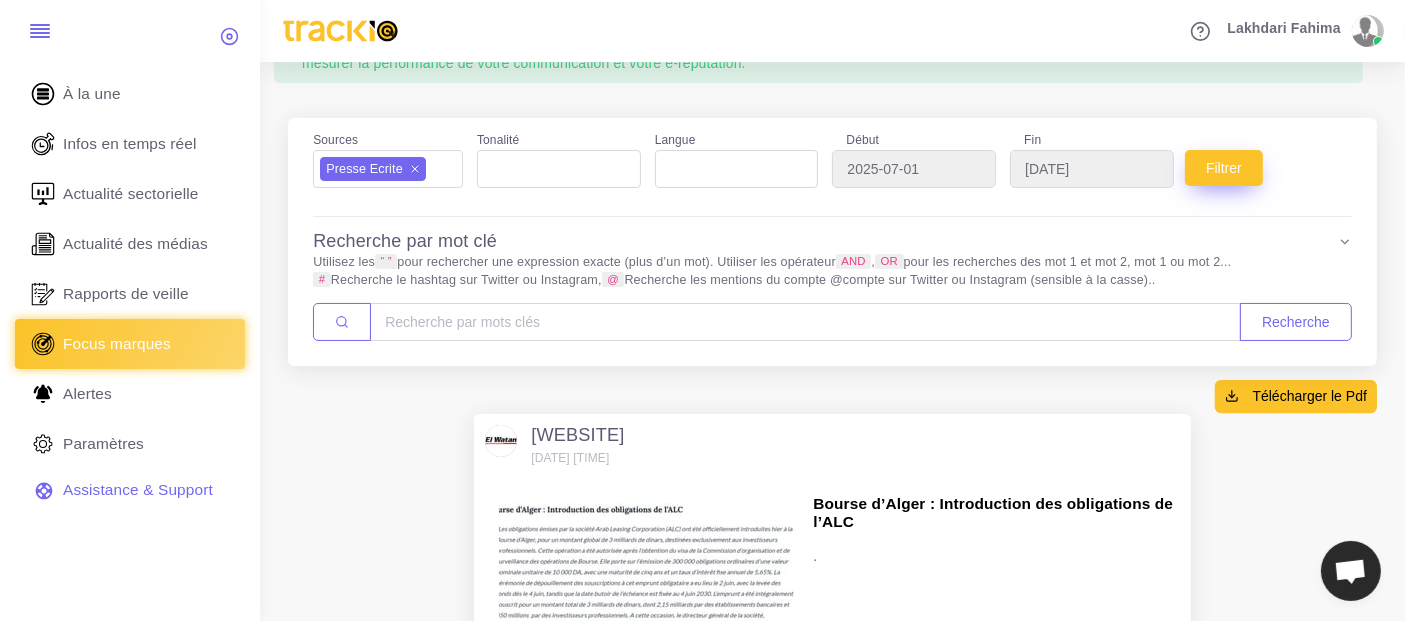 click on "Filtrer" at bounding box center (1224, 168) 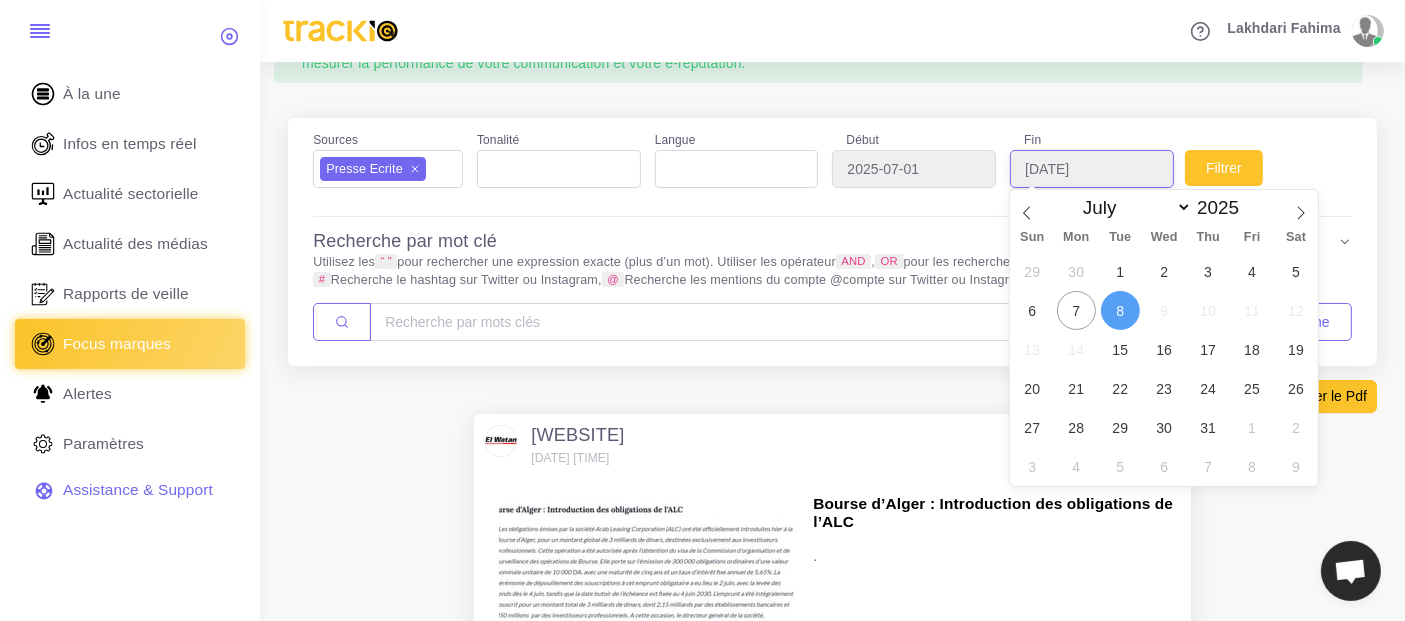 click on "[DATE]" at bounding box center [1092, 169] 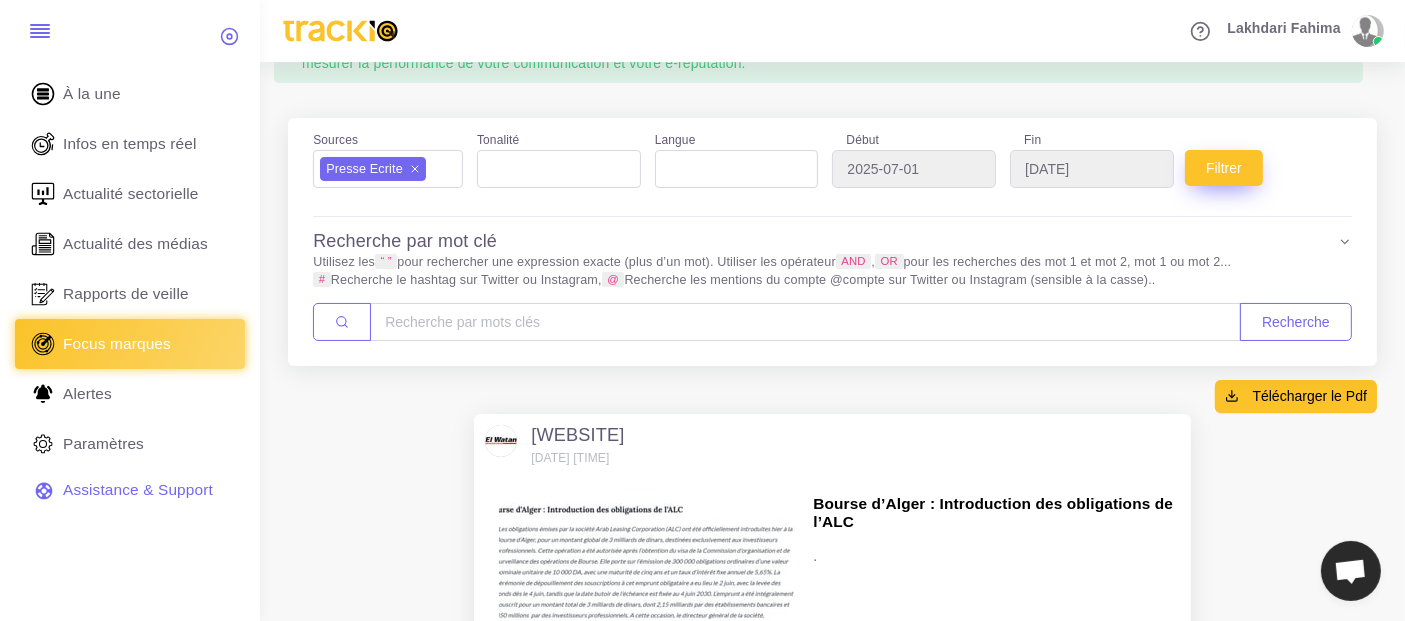 click on "Filtrer" at bounding box center [1224, 168] 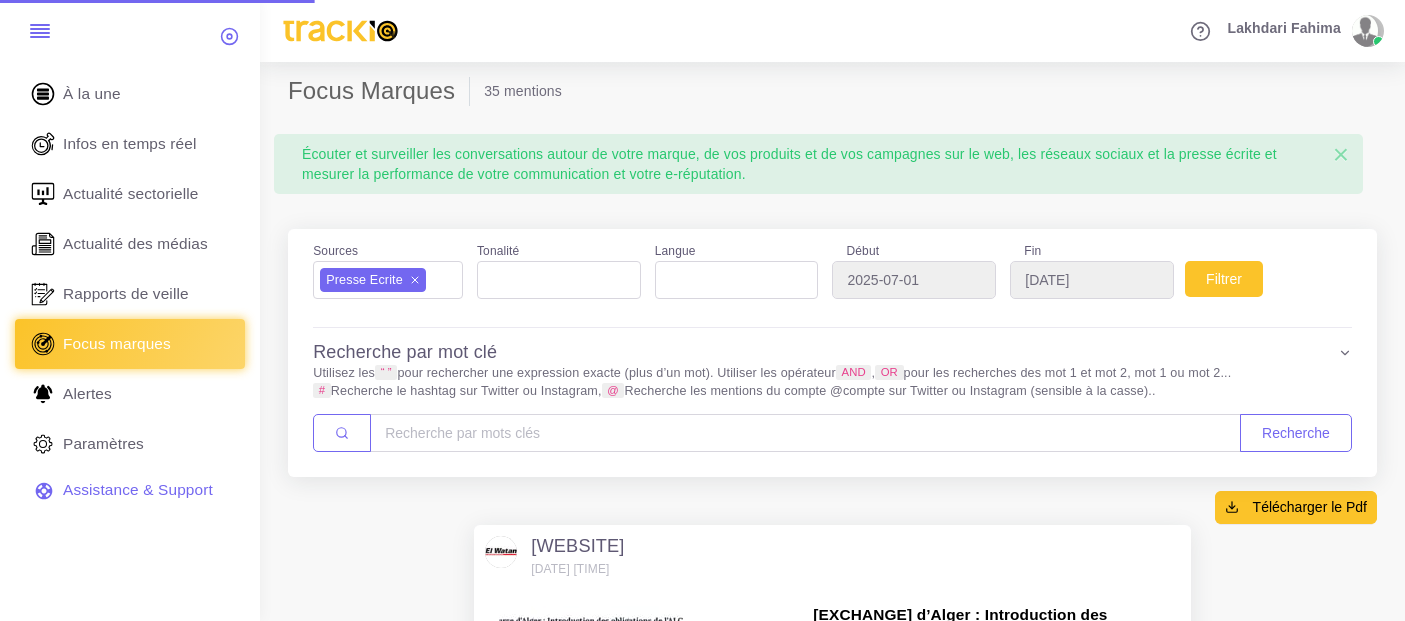 scroll, scrollTop: 0, scrollLeft: 0, axis: both 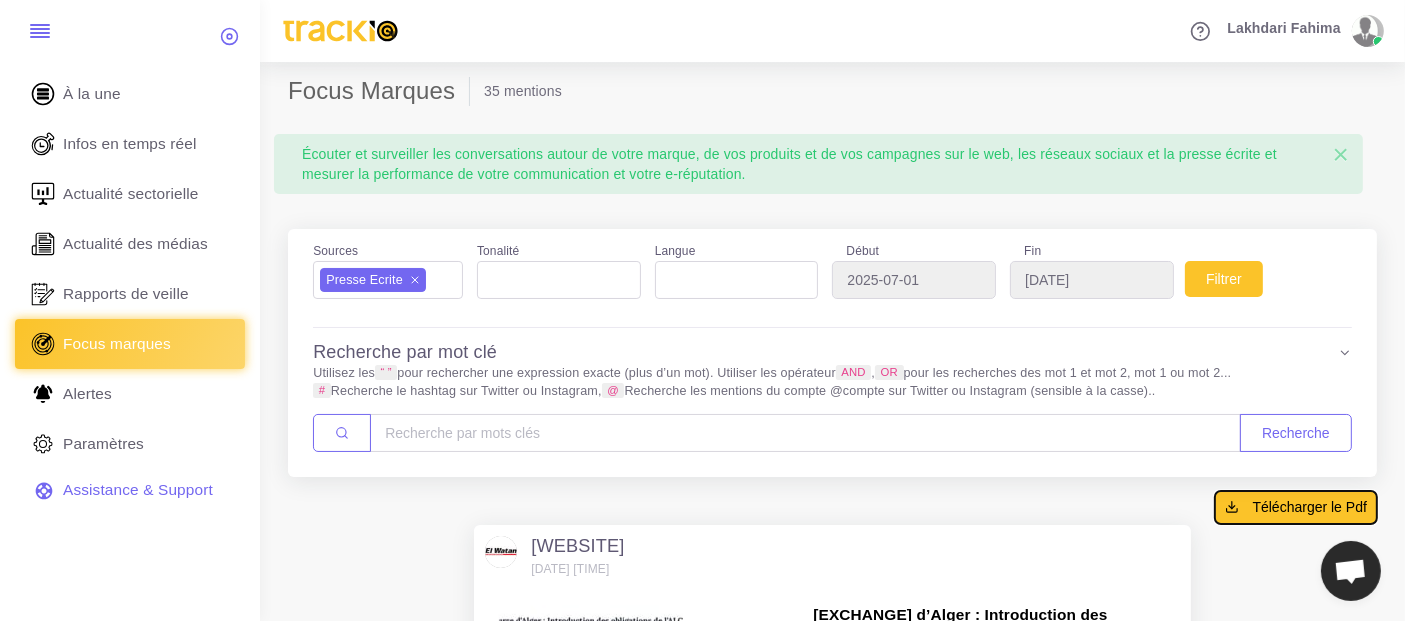 click on "Télécharger le Pdf" at bounding box center (1310, 507) 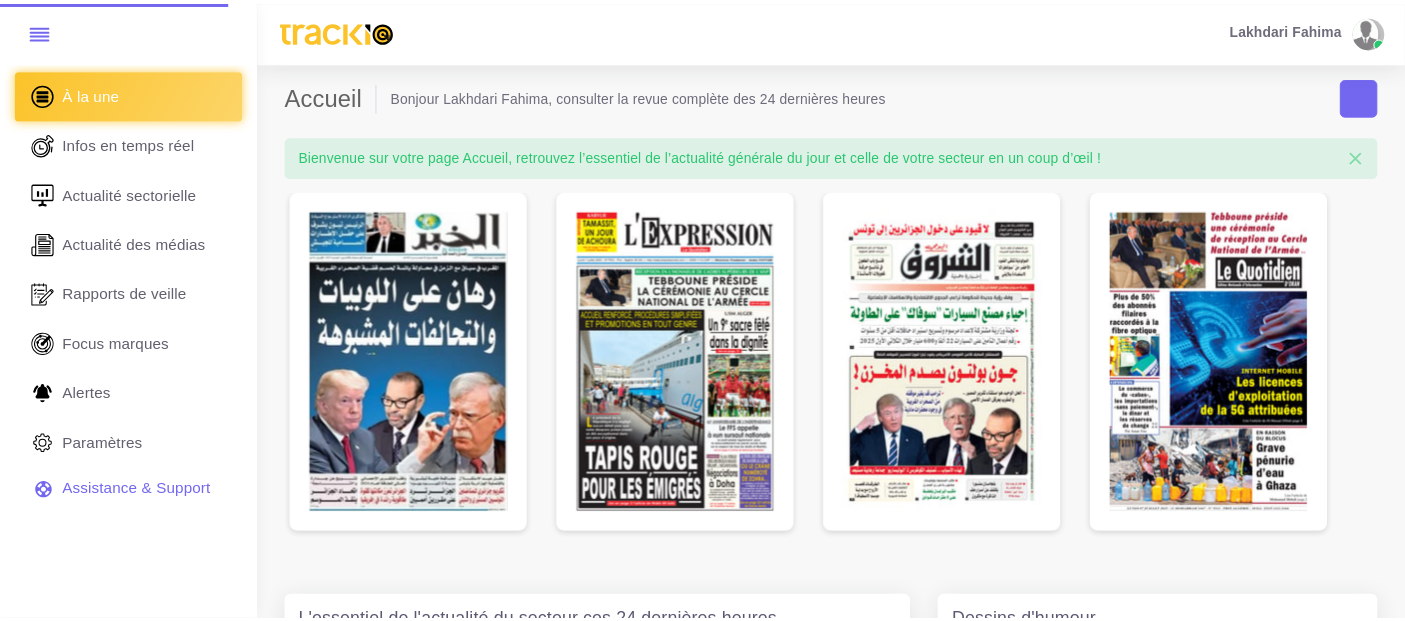 scroll, scrollTop: 0, scrollLeft: 0, axis: both 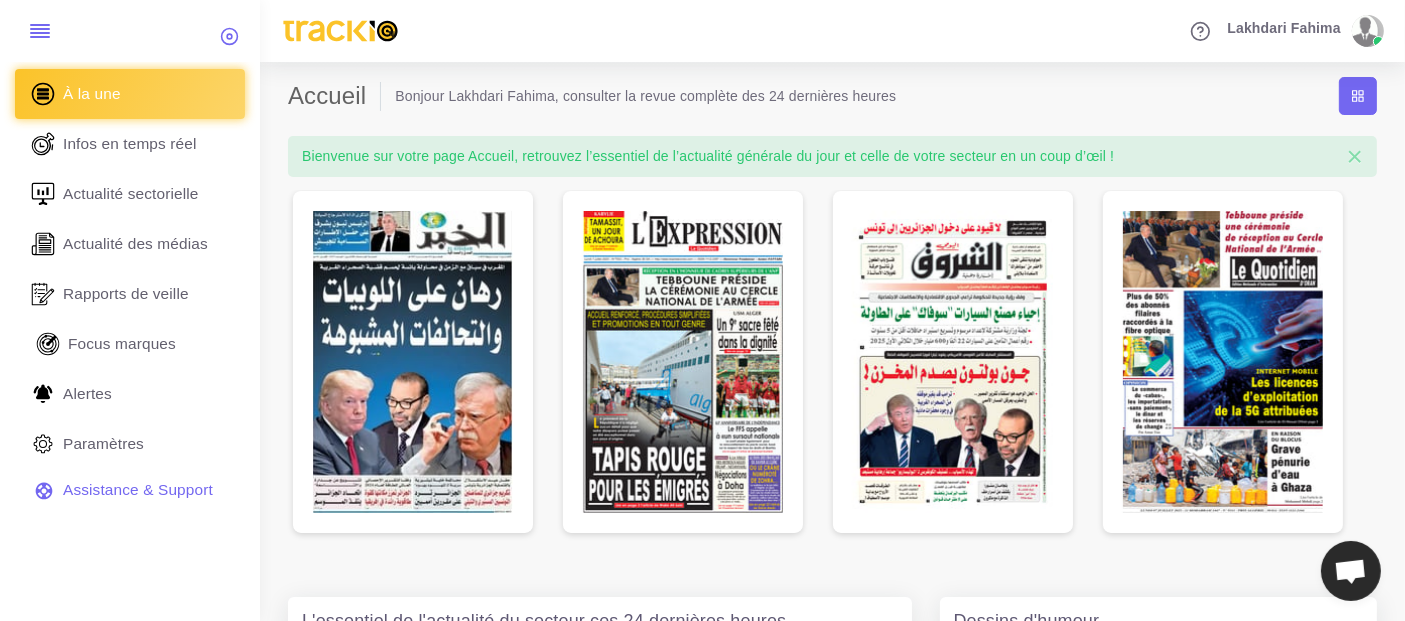 click on "Focus marques" at bounding box center [122, 344] 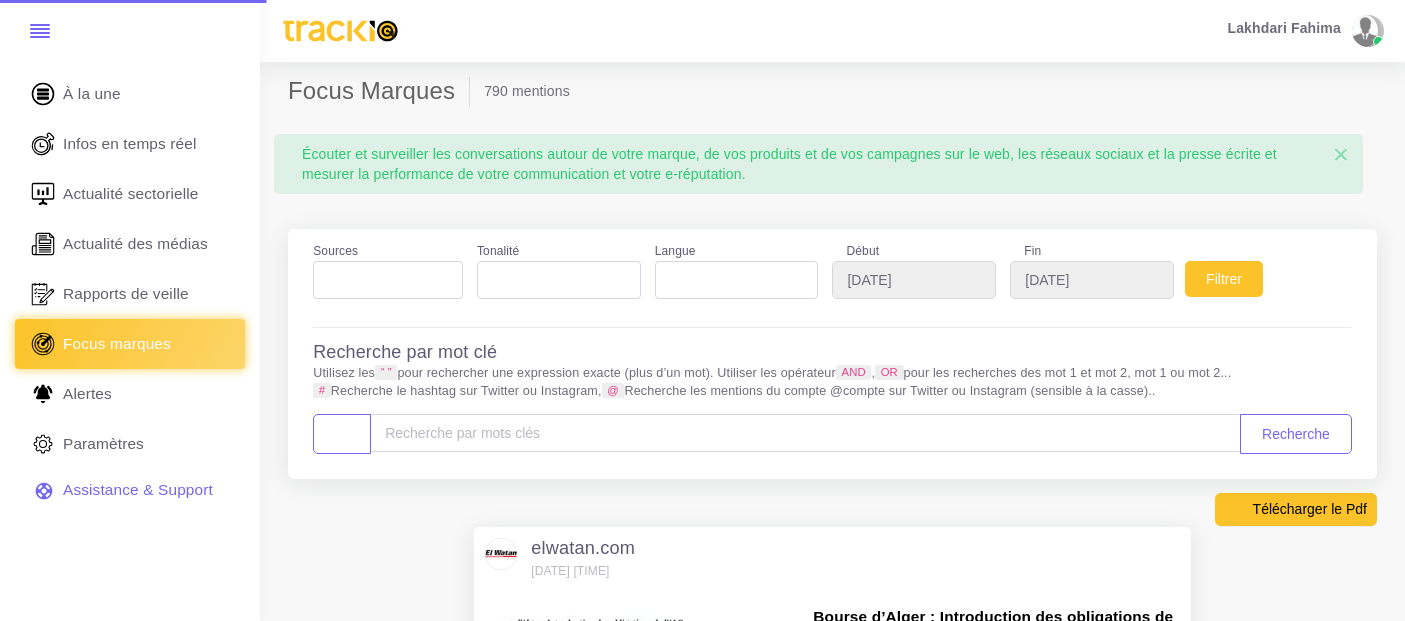 scroll, scrollTop: 0, scrollLeft: 0, axis: both 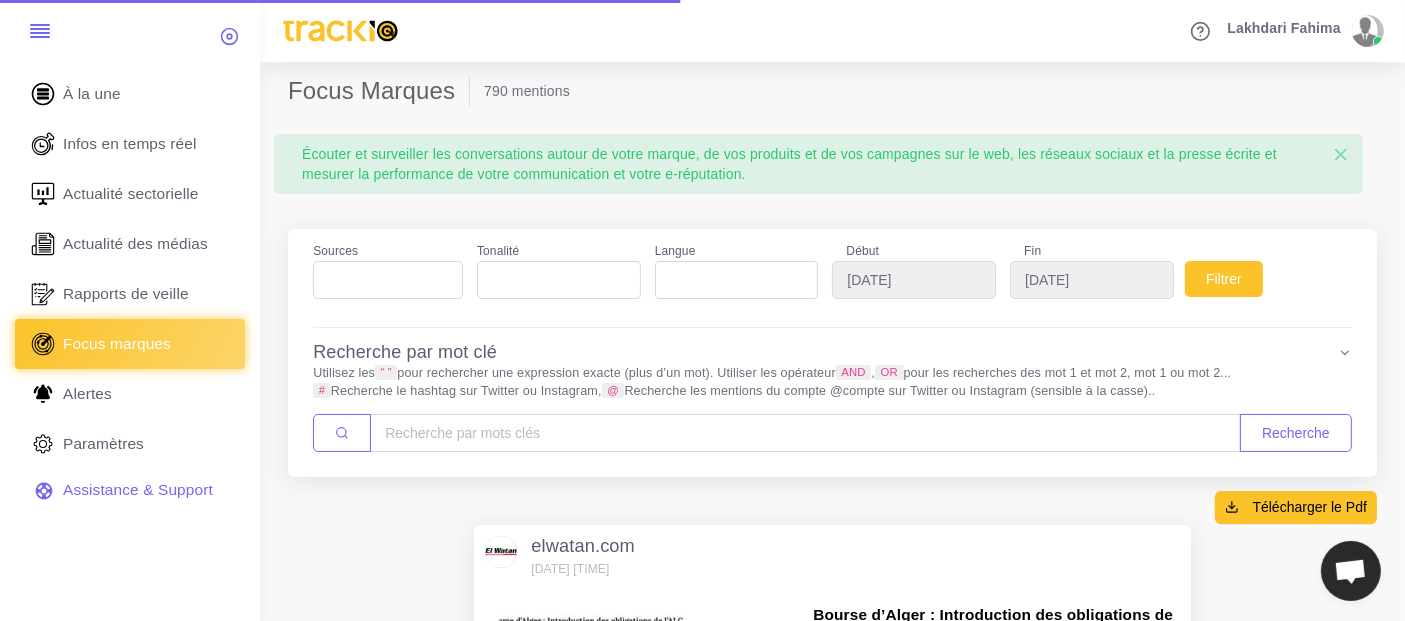 click at bounding box center [388, 275] 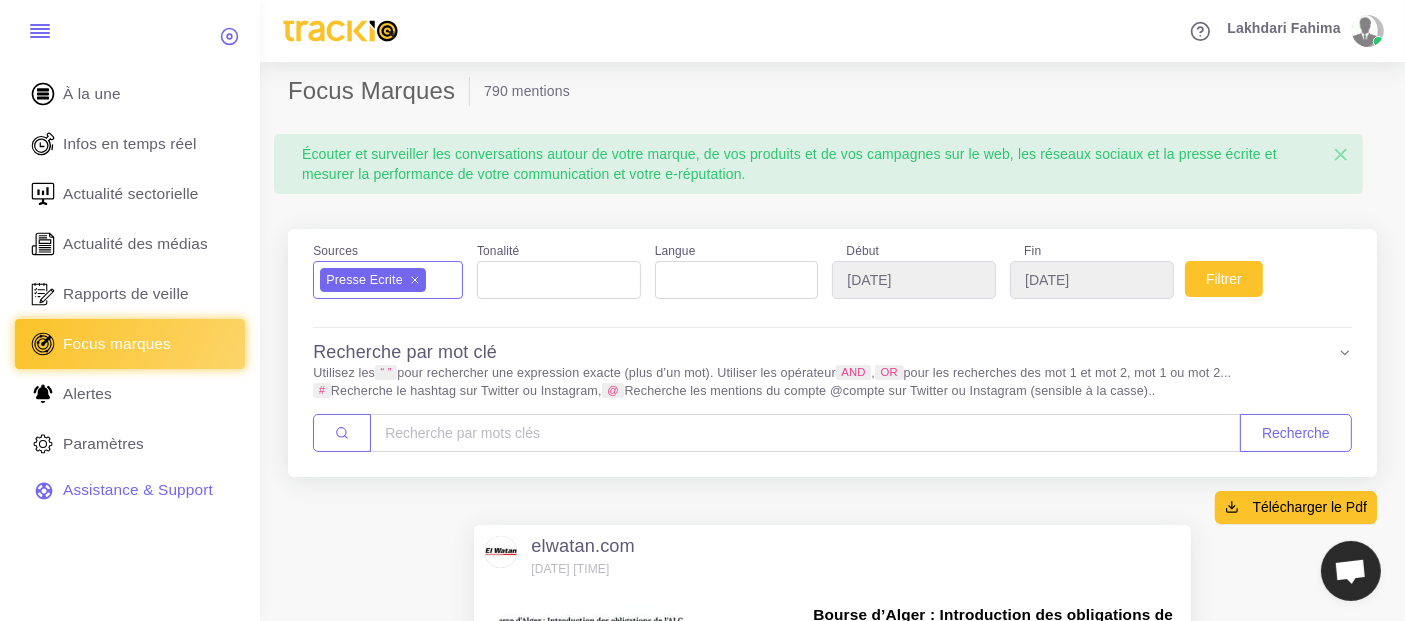scroll, scrollTop: 17, scrollLeft: 0, axis: vertical 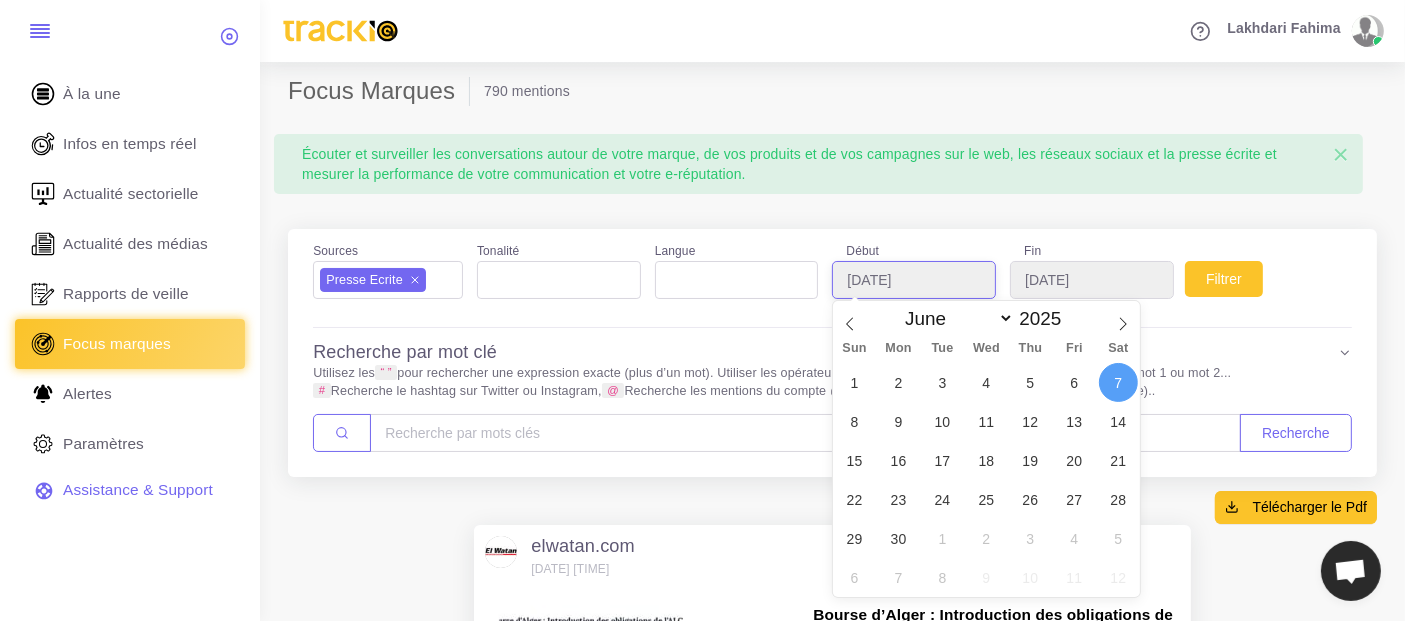 click on "[DATE]" at bounding box center (914, 280) 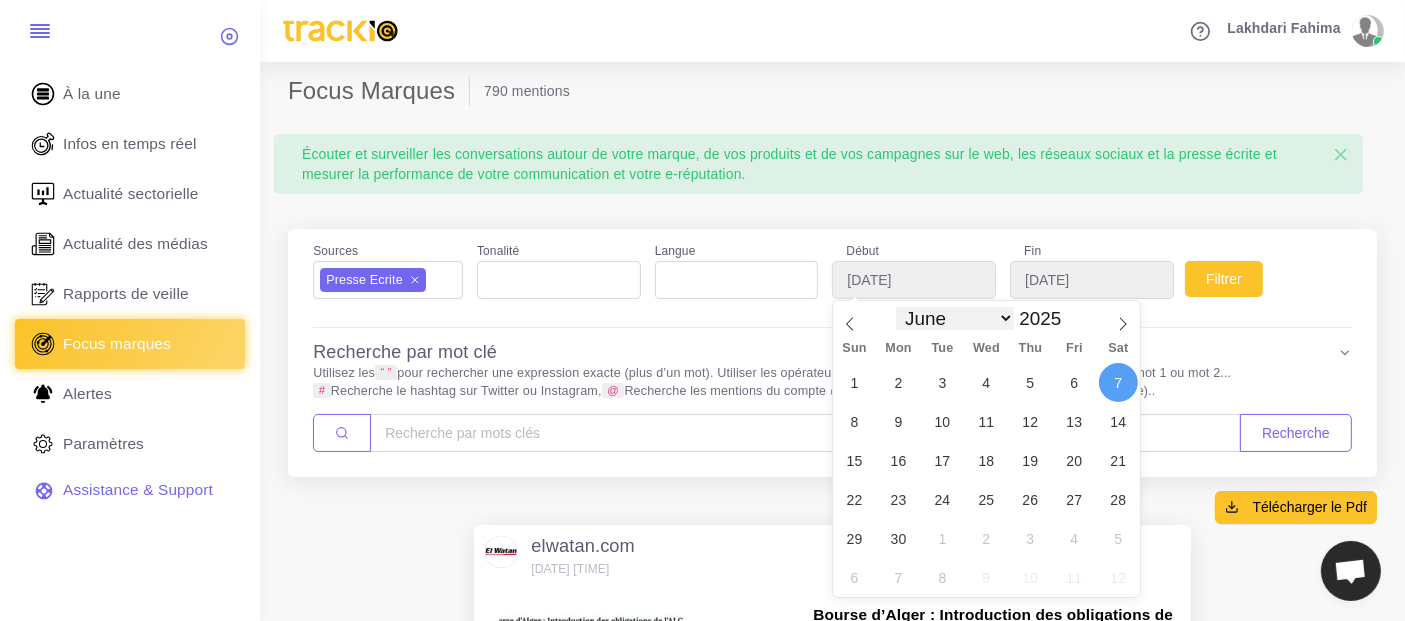 click on "[MONTH] [MONTH] [MONTH] [MONTH] [MONTH] [MONTH] [MONTH] [MONTH] [MONTH] [MONTH] [MONTH] [MONTH]" at bounding box center [955, 318] 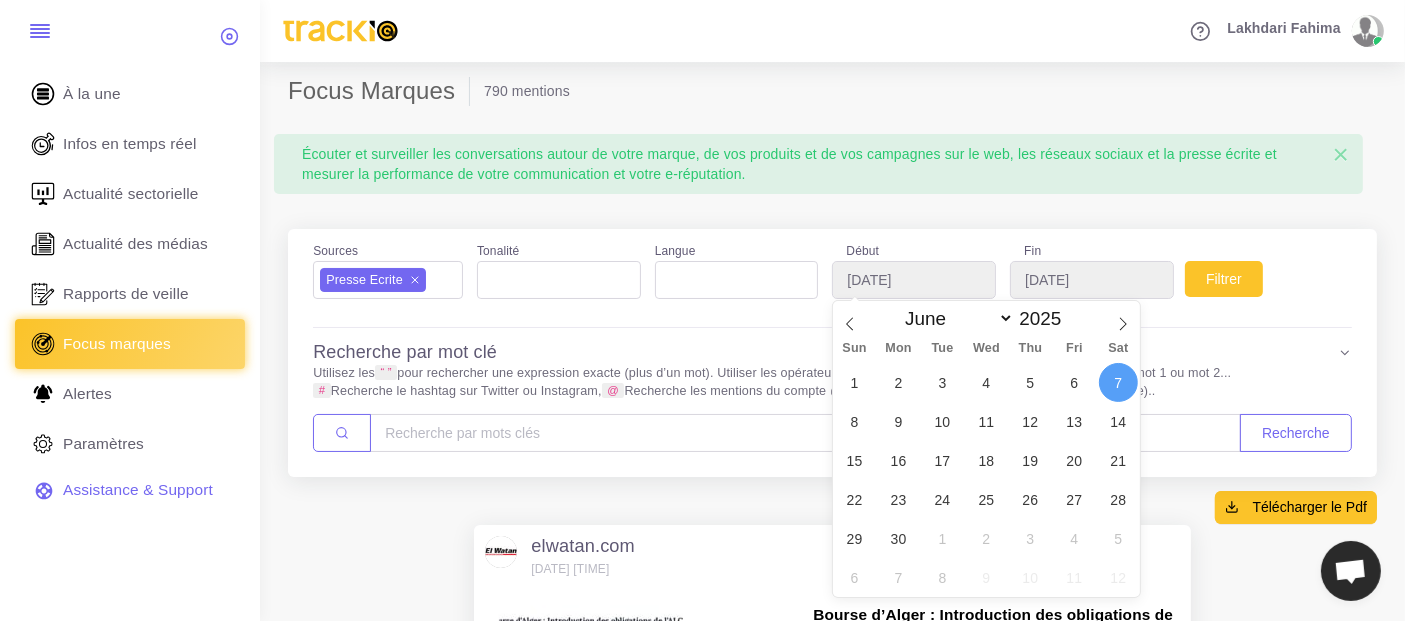 select on "6" 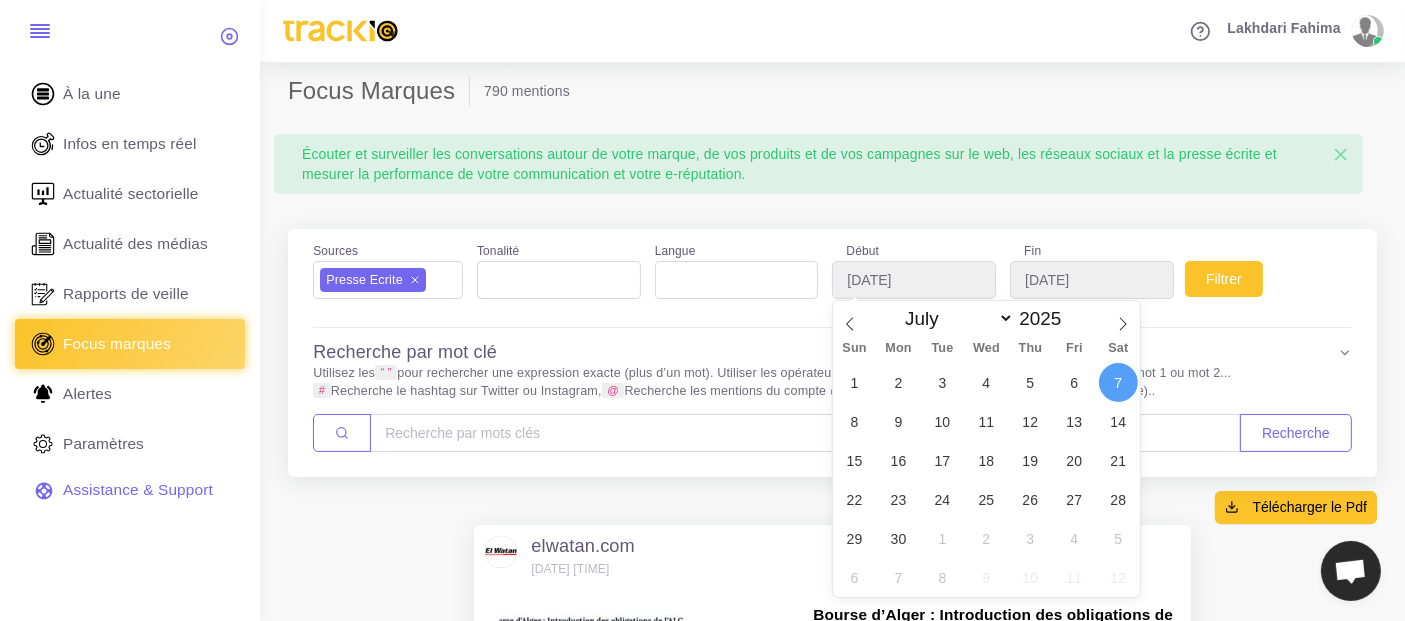 click on "[MONTH] [MONTH] [MONTH] [MONTH] [MONTH] [MONTH] [MONTH] [MONTH] [MONTH] [MONTH] [MONTH] [MONTH]" at bounding box center [955, 318] 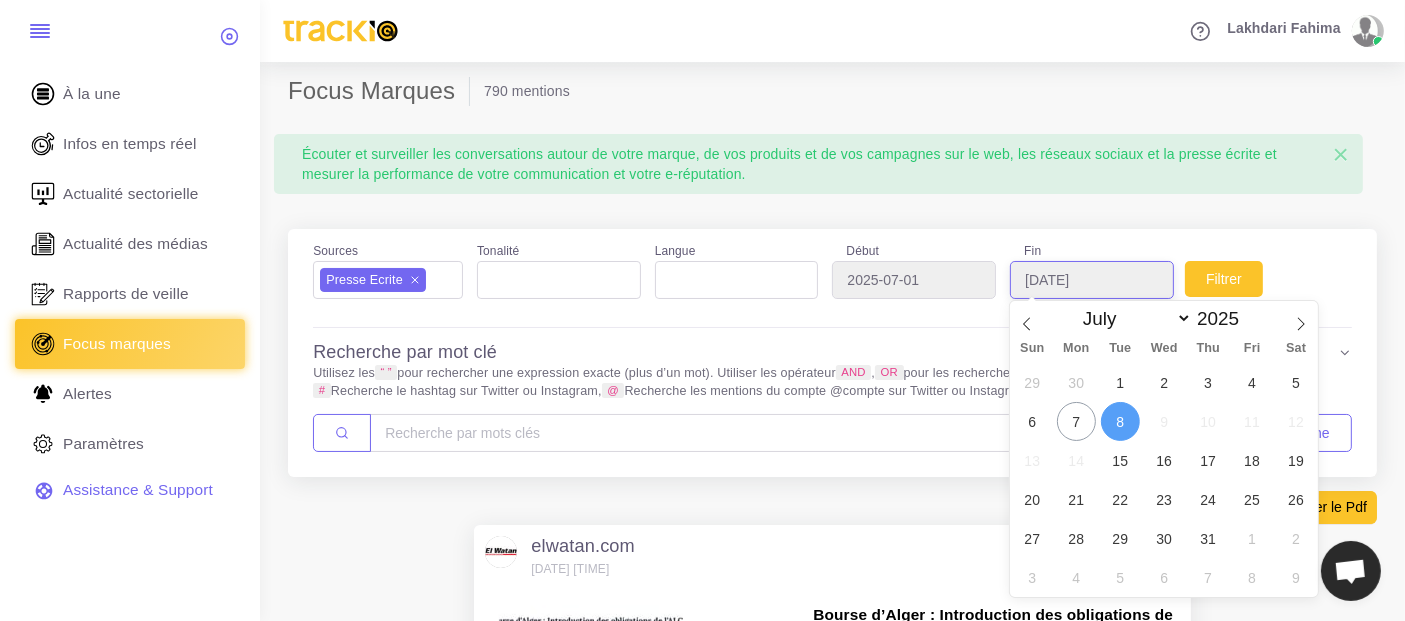 click on "[DATE]" at bounding box center [1092, 280] 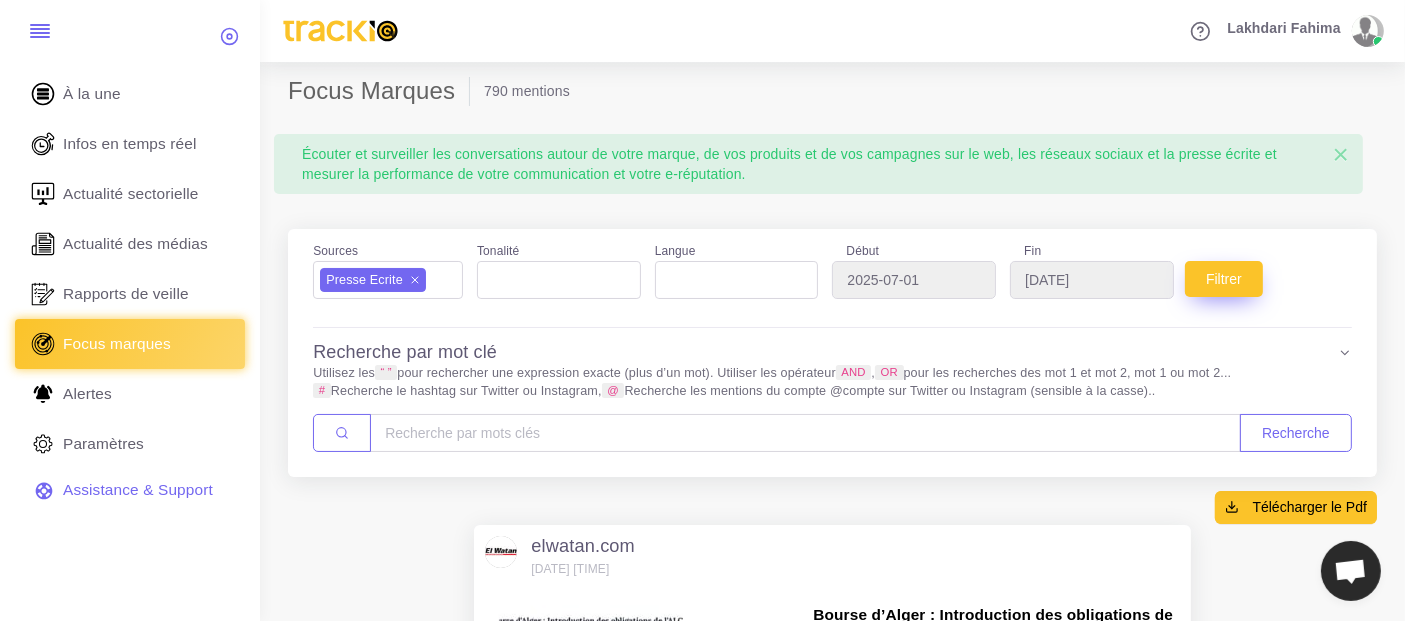 click on "Filtrer" at bounding box center [1224, 279] 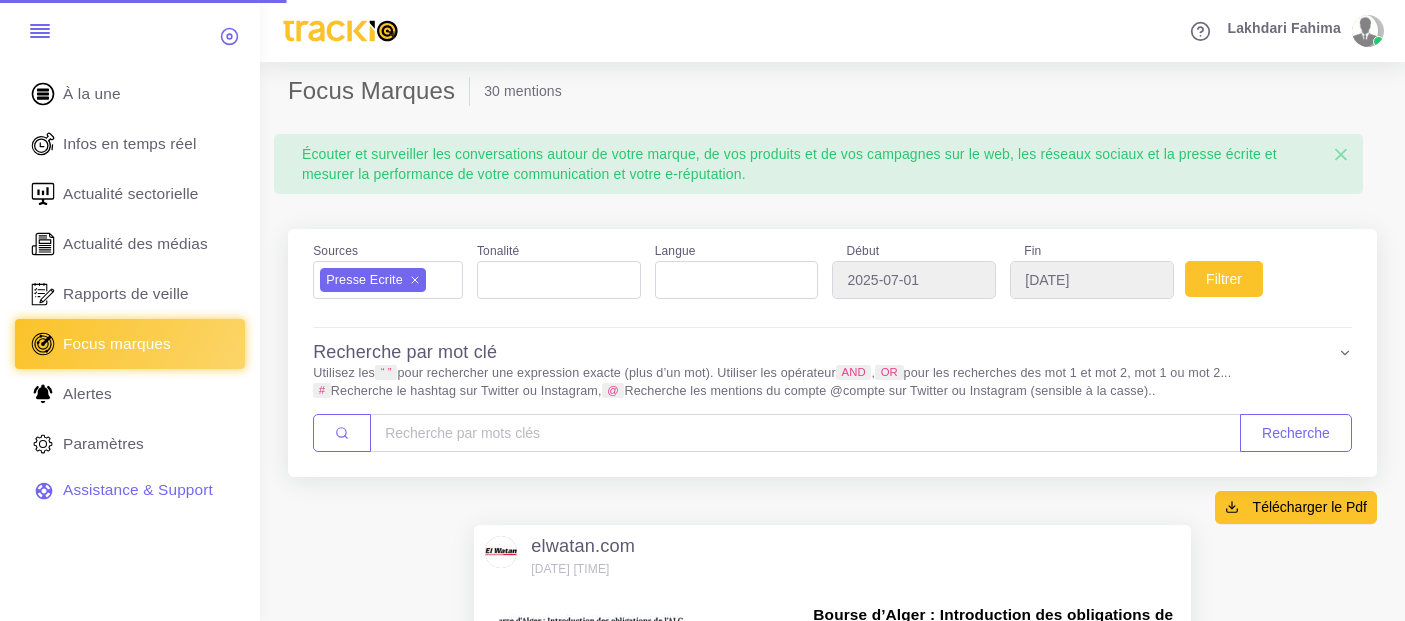 scroll, scrollTop: 0, scrollLeft: 0, axis: both 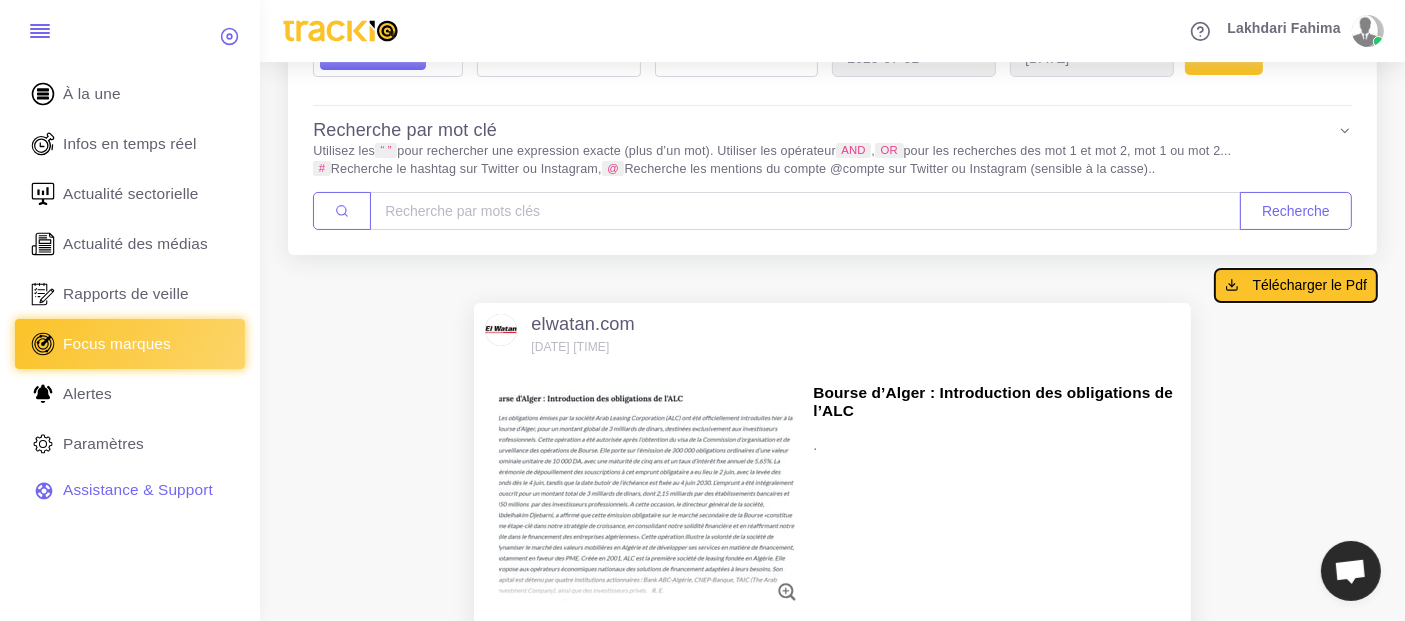 click on "Télécharger le Pdf" at bounding box center (1310, 285) 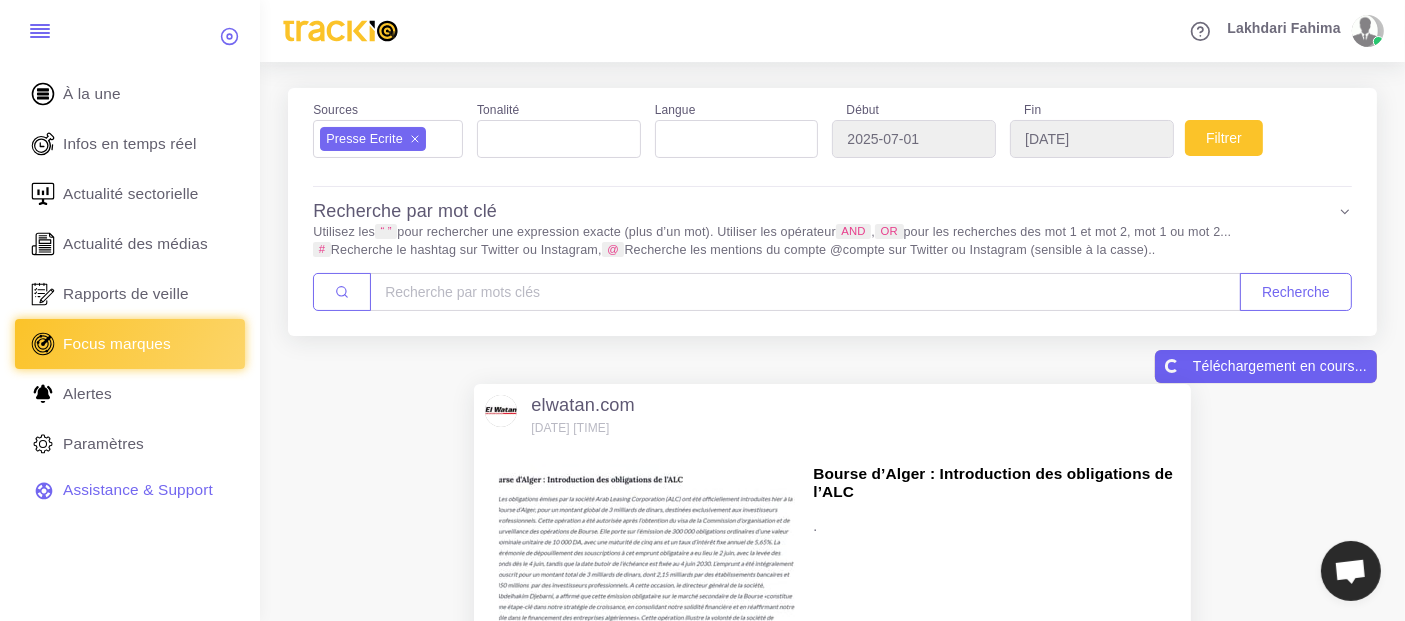 scroll, scrollTop: 0, scrollLeft: 0, axis: both 